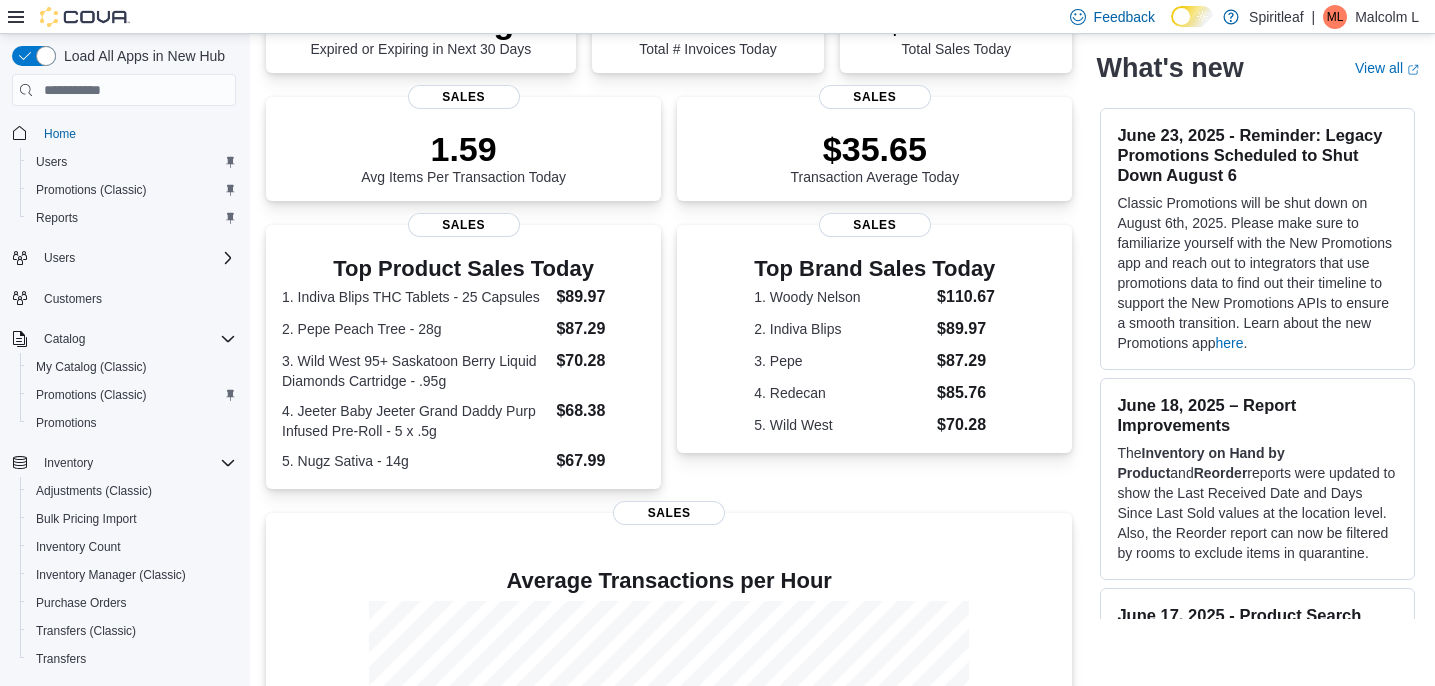 scroll, scrollTop: 475, scrollLeft: 0, axis: vertical 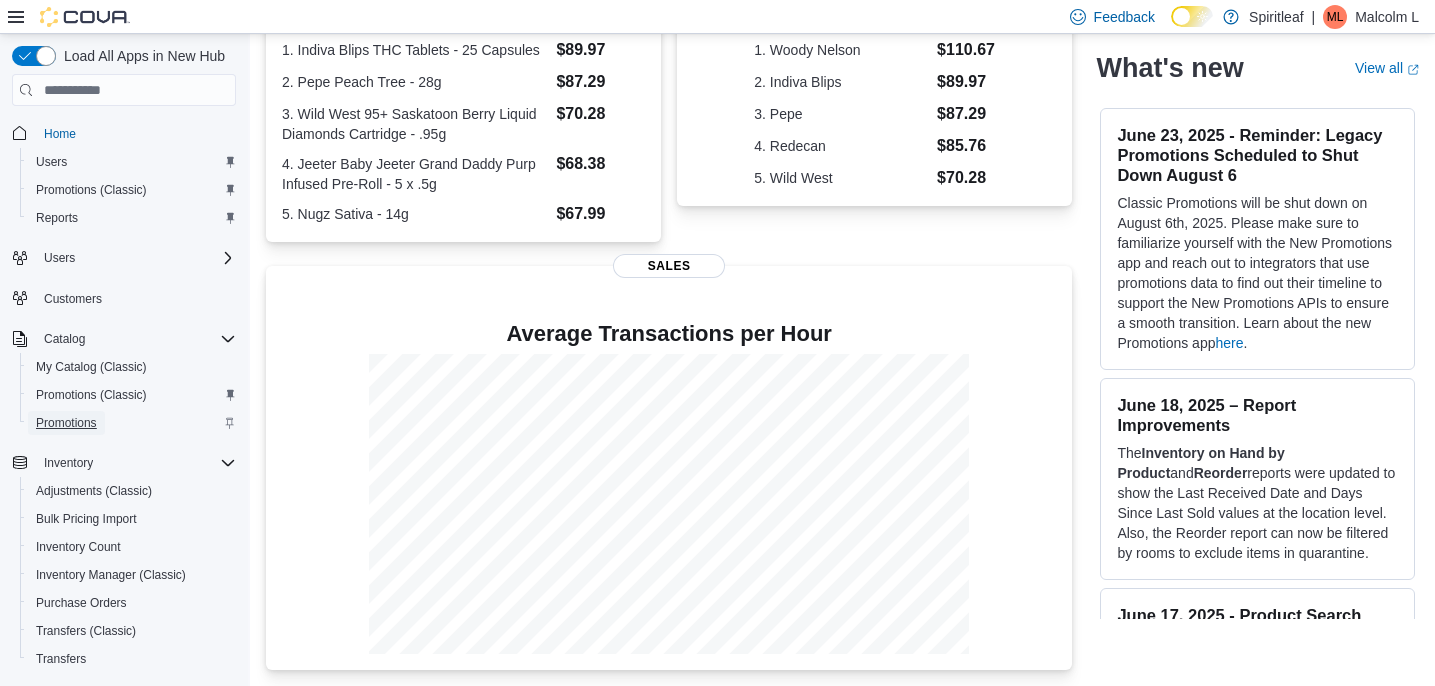 click on "Promotions" at bounding box center (66, 423) 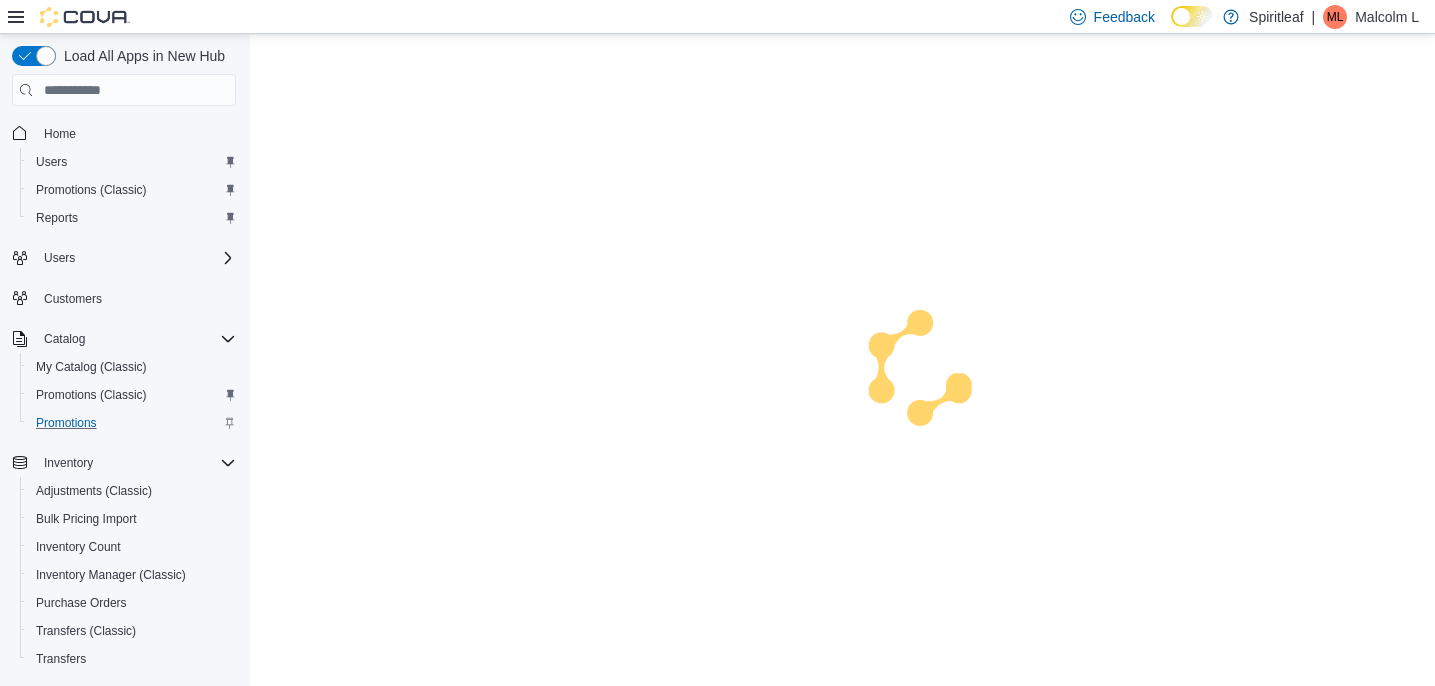 scroll, scrollTop: 0, scrollLeft: 0, axis: both 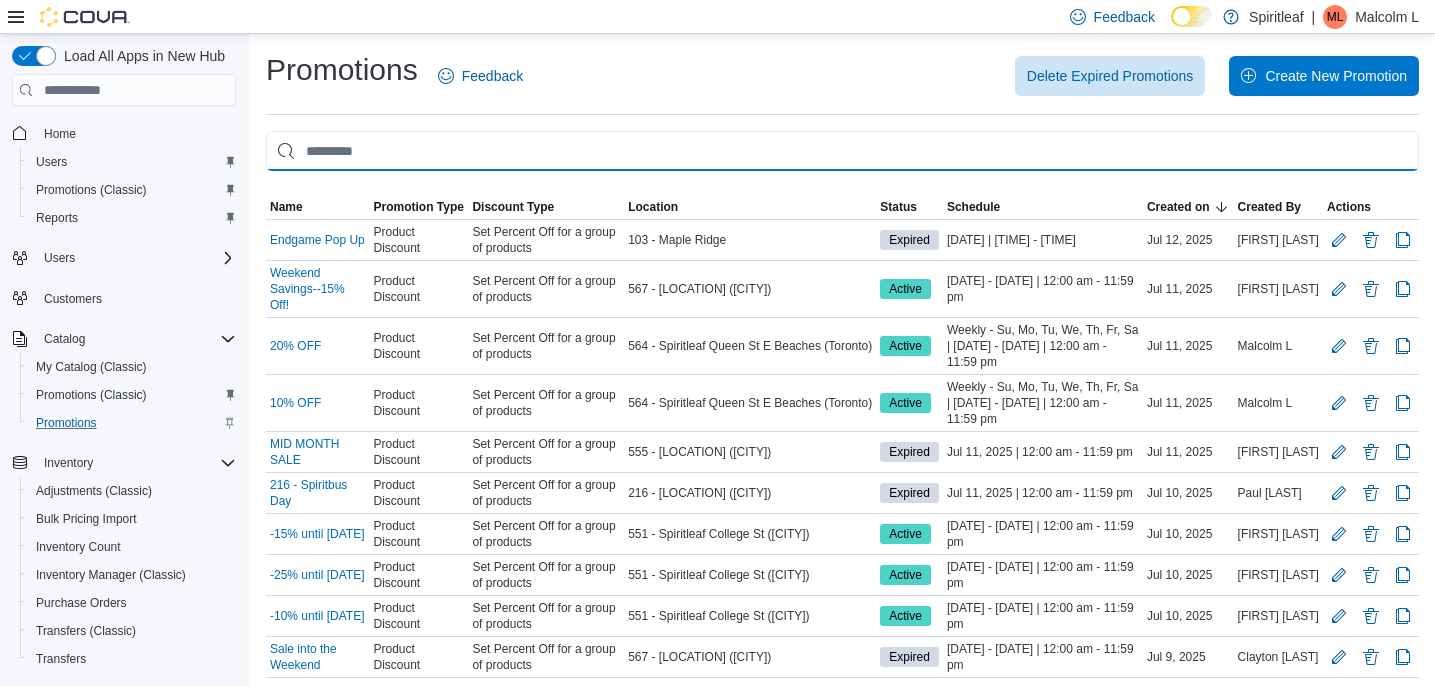 click at bounding box center (842, 151) 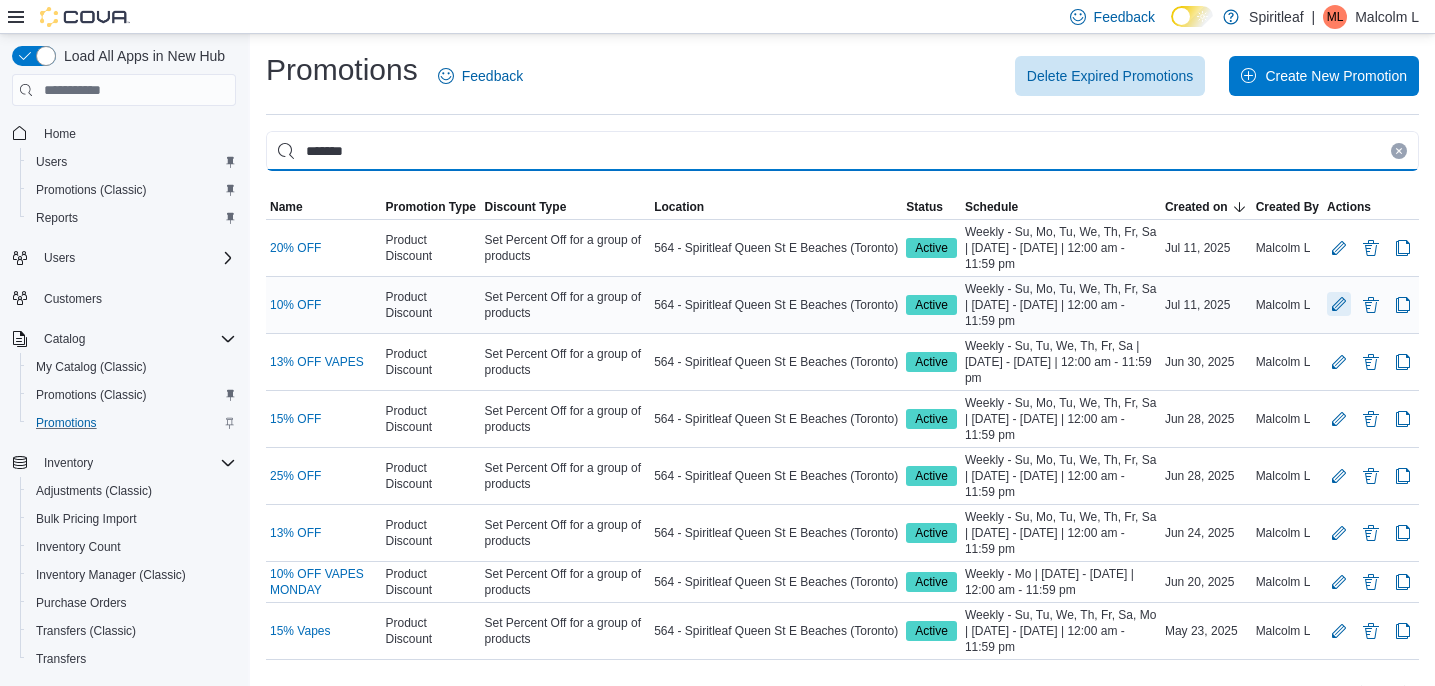type on "*******" 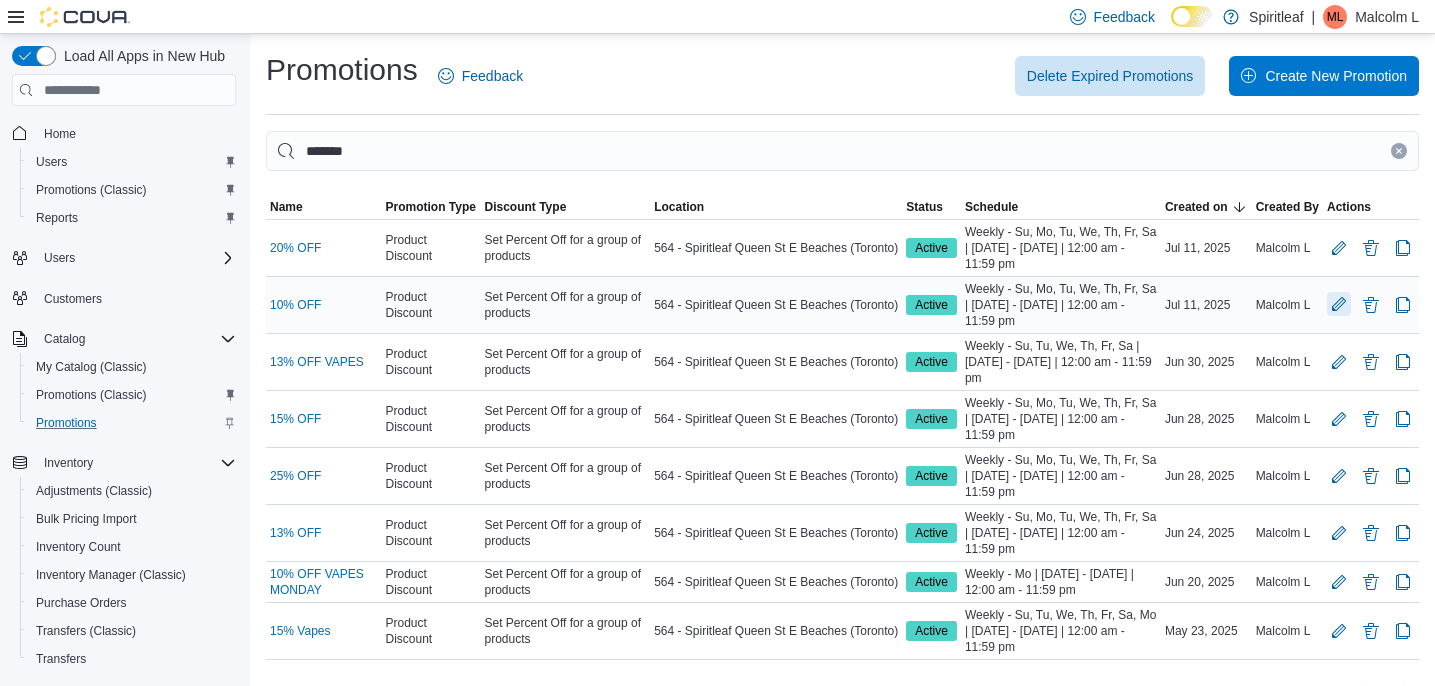 click at bounding box center [1339, 304] 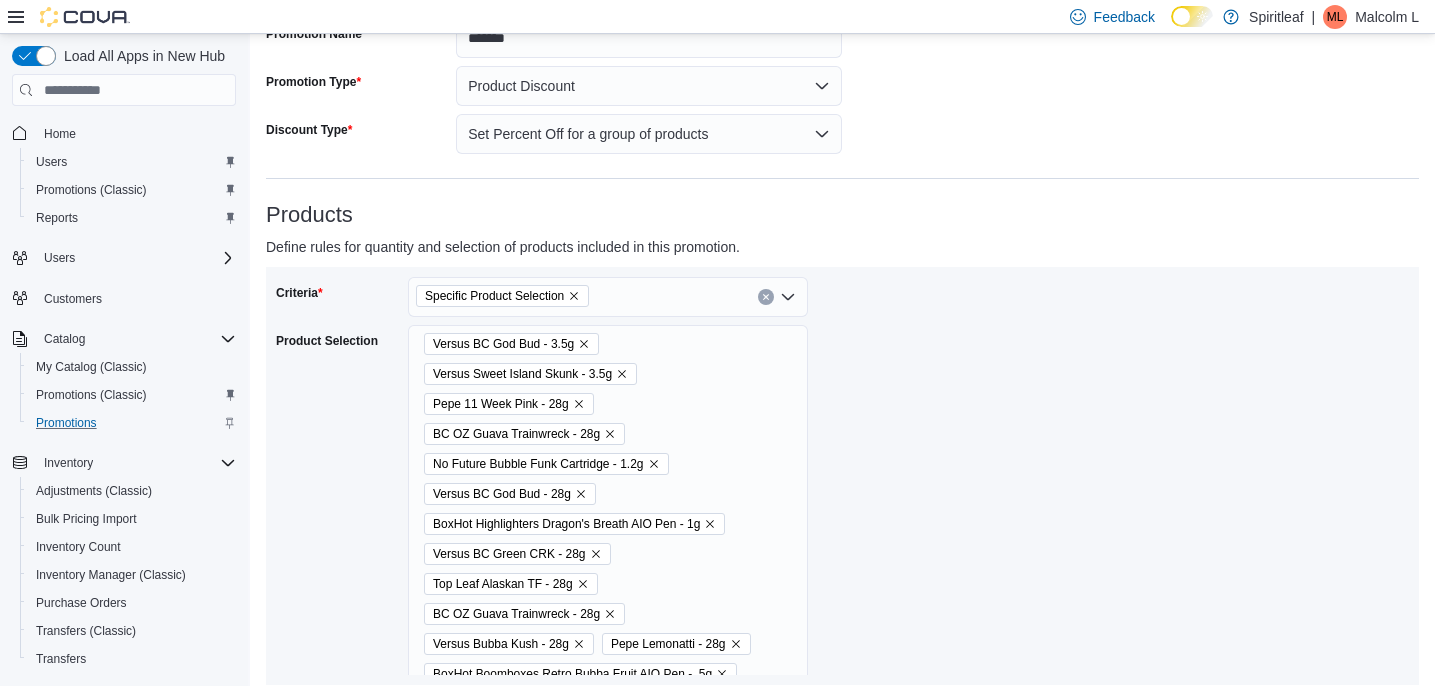 scroll, scrollTop: 158, scrollLeft: 0, axis: vertical 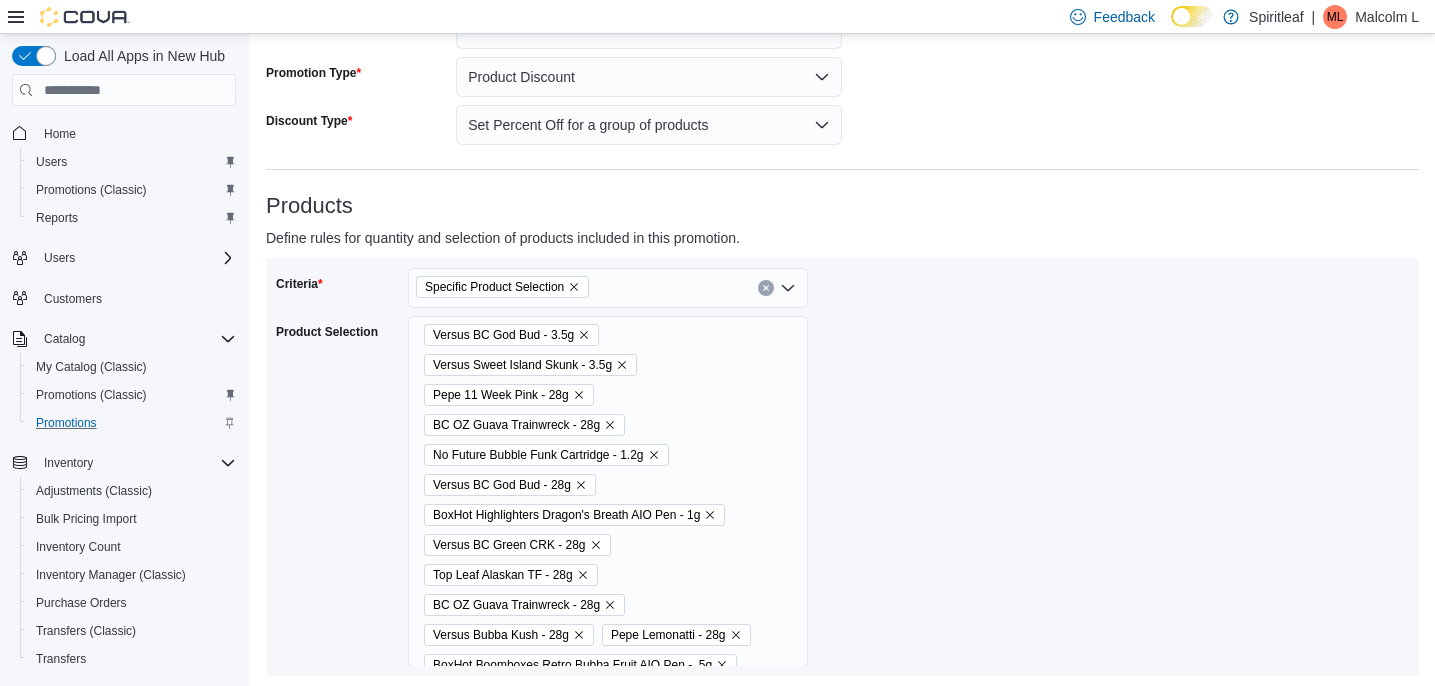 click on "Versus BC God Bud - 3.5g Versus Sweet Island Skunk - 3.5g Pepe 11 Week Pink - 28g BC OZ Guava Trainwreck - 28g No Future Bubble Funk Cartridge - 1.2g Versus BC God Bud - 28g BoxHot Highlighters Dragon's Breath AIO Pen - 1g Versus BC Green CRK - 28g Top Leaf Alaskan TF - 28g BC OZ Guava Trainwreck - 28g Versus Bubba Kush - 28g Pepe Lemonatti - 28g BoxHot Boomboxes Retro Bubba Fruit AIO Pen - .5g Pure Sunfarms Frozen Tangerine High THC Cartridge - 1g Pure Sunfarms Pink Kush Pre-Roll - 10 x .3g No Future Hot CKS Cartridge - 1.2g Debunk 24K Gold Apricot Mango Kush Cartridge - 1g Pepe Peach Tree - 28g Big Bag of Buds Purple Cherry Punch - 28g Versus White Widow - 28g Versus BC God Bud - 3.5g Back Forty White Freeze AIO Pen - .95g Versus BC Purple Kush - 28g Wild West Blueberry Bronco Liquid Diamonds Cartridge - .95g No Future Tropical Island Haze Cartridge - 1.2g Big Bag O' Buds Blueberry Dream - 28g Versus Sweet Island Skunk - 28g" at bounding box center (608, 710) 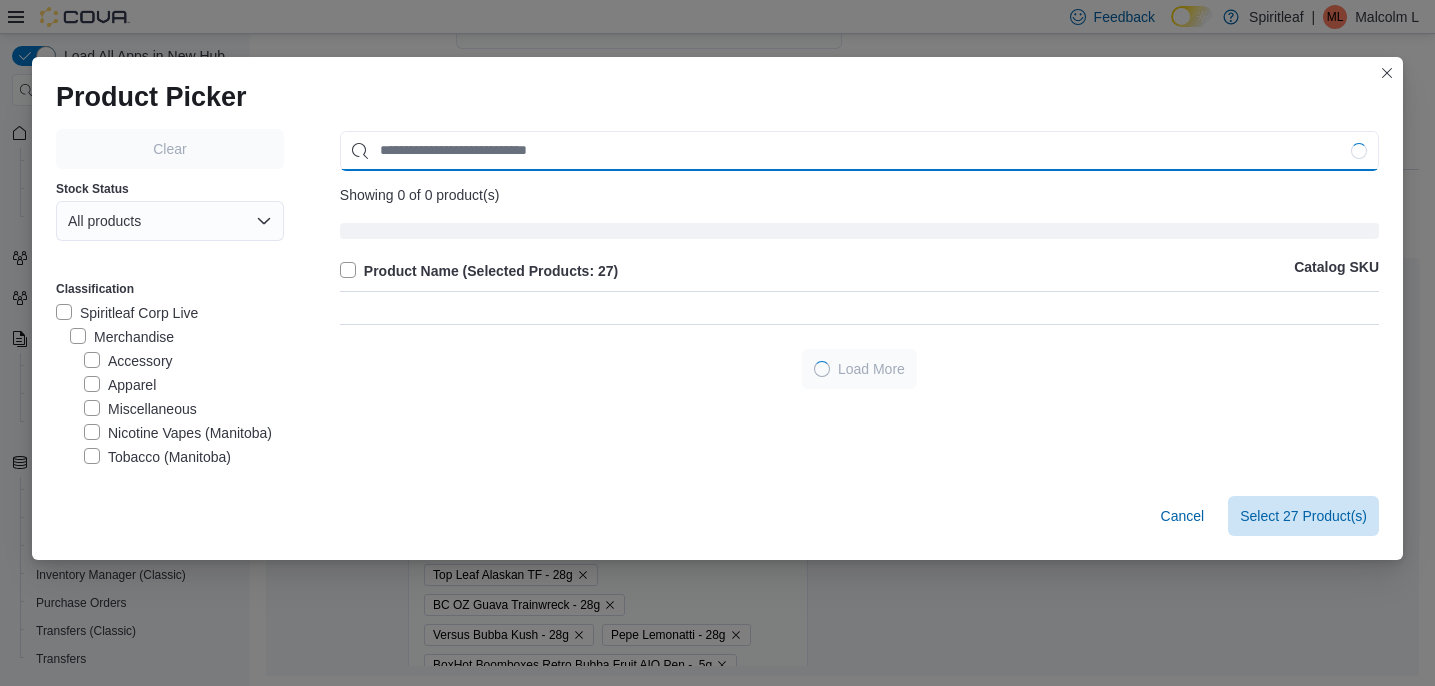 click at bounding box center [859, 151] 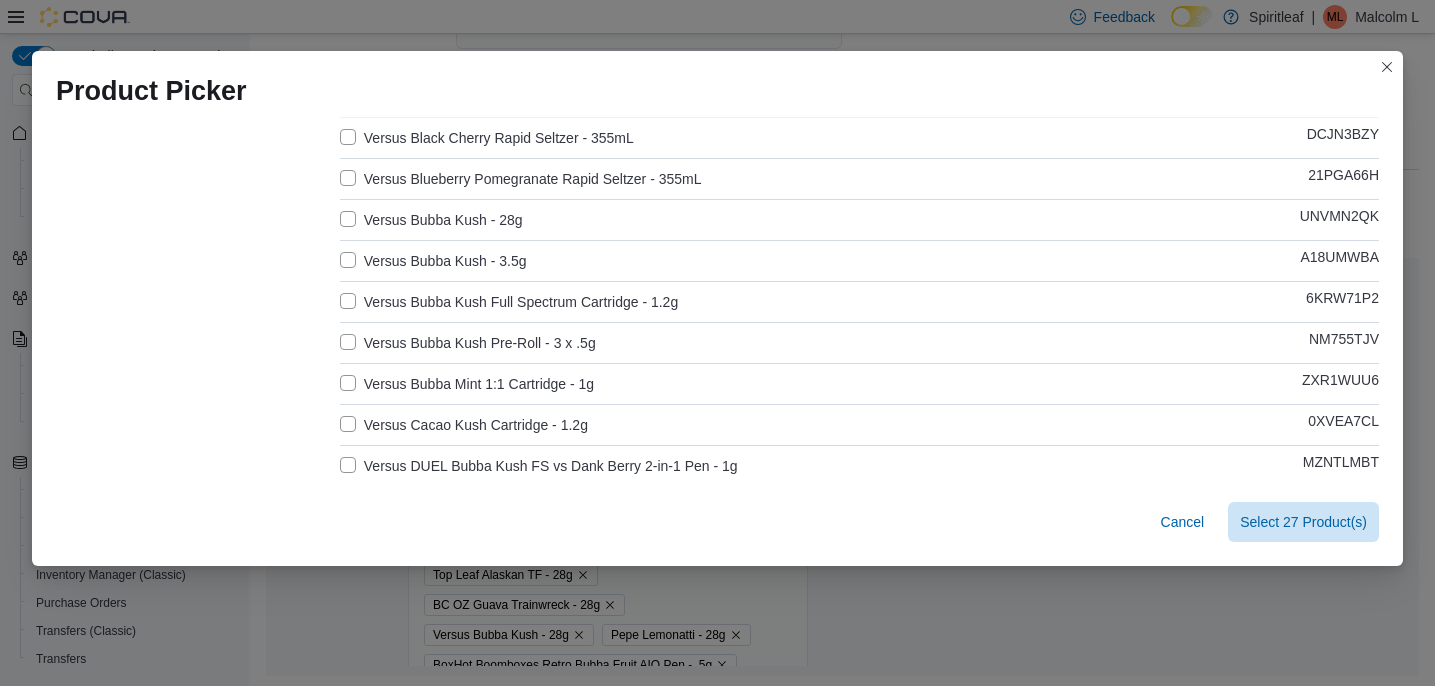 scroll, scrollTop: 1033, scrollLeft: 0, axis: vertical 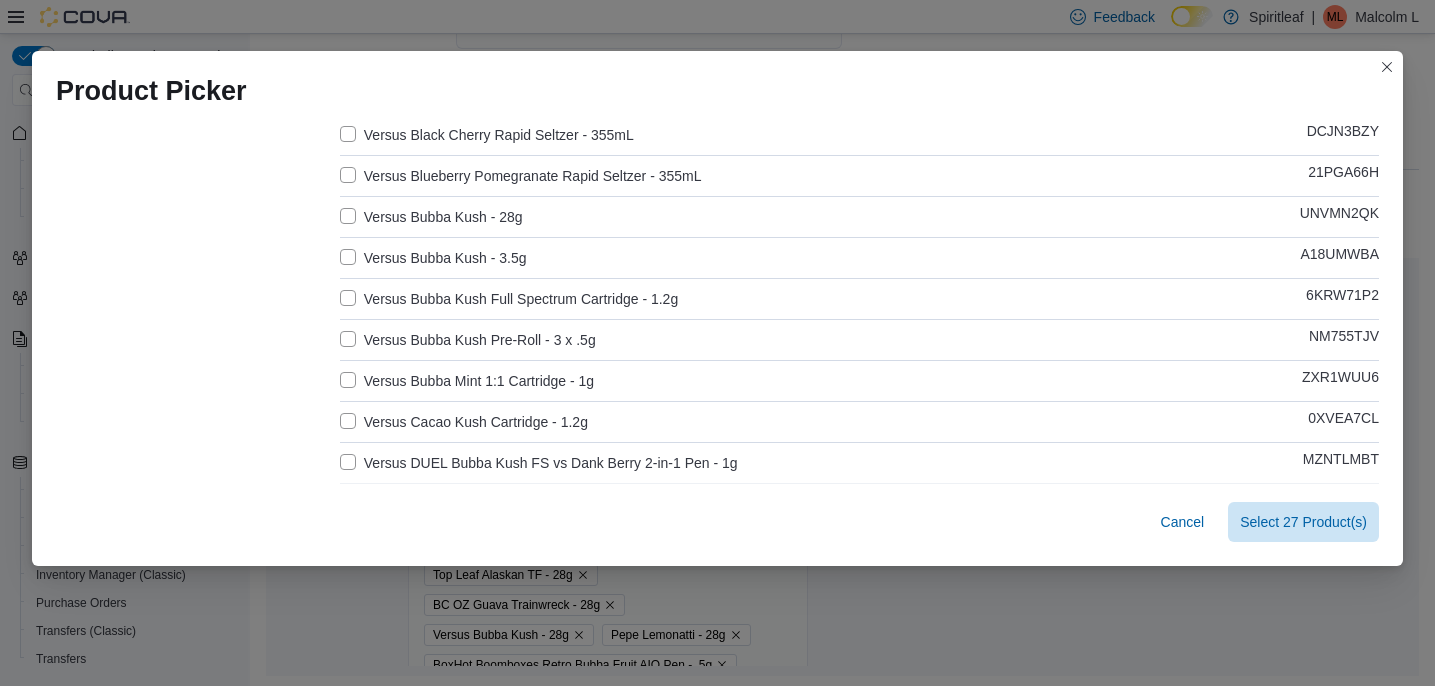 click on "Versus Bubba Kush - 3.5g" at bounding box center (433, 258) 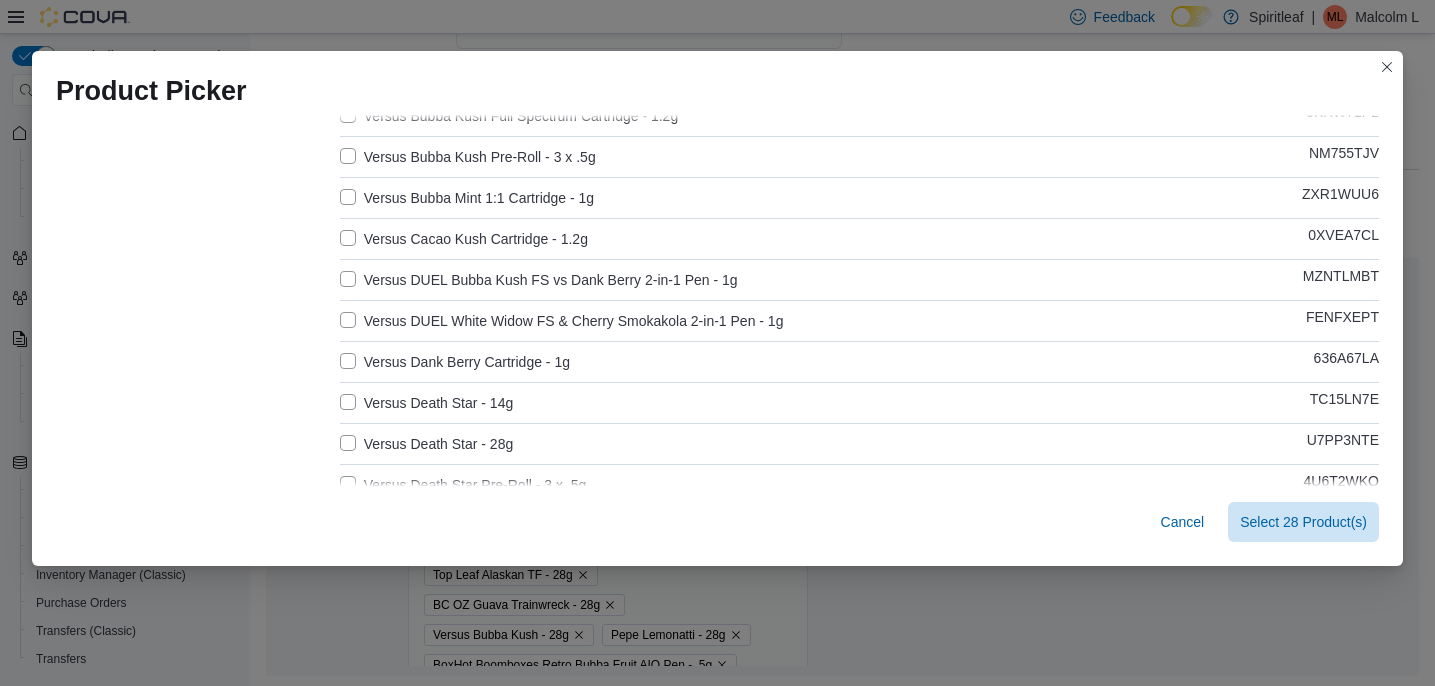 scroll, scrollTop: 1215, scrollLeft: 0, axis: vertical 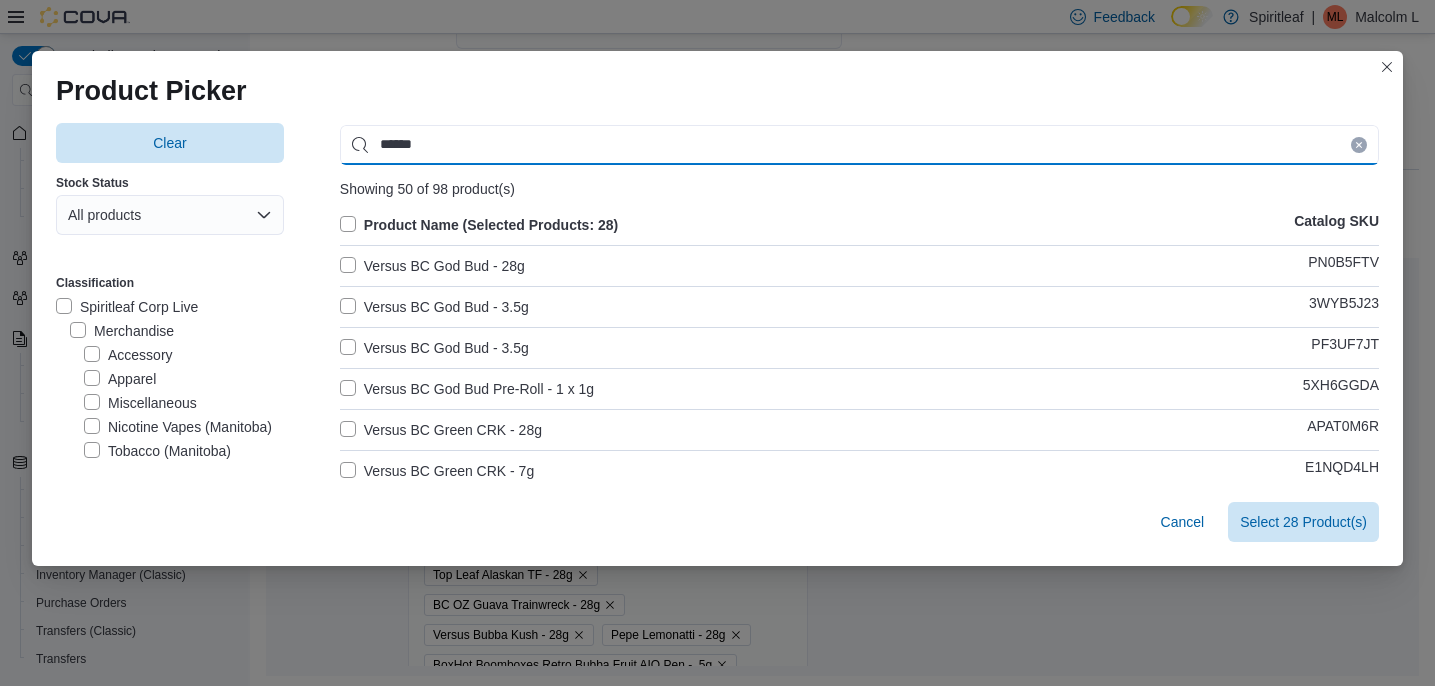 click on "******" at bounding box center [859, 145] 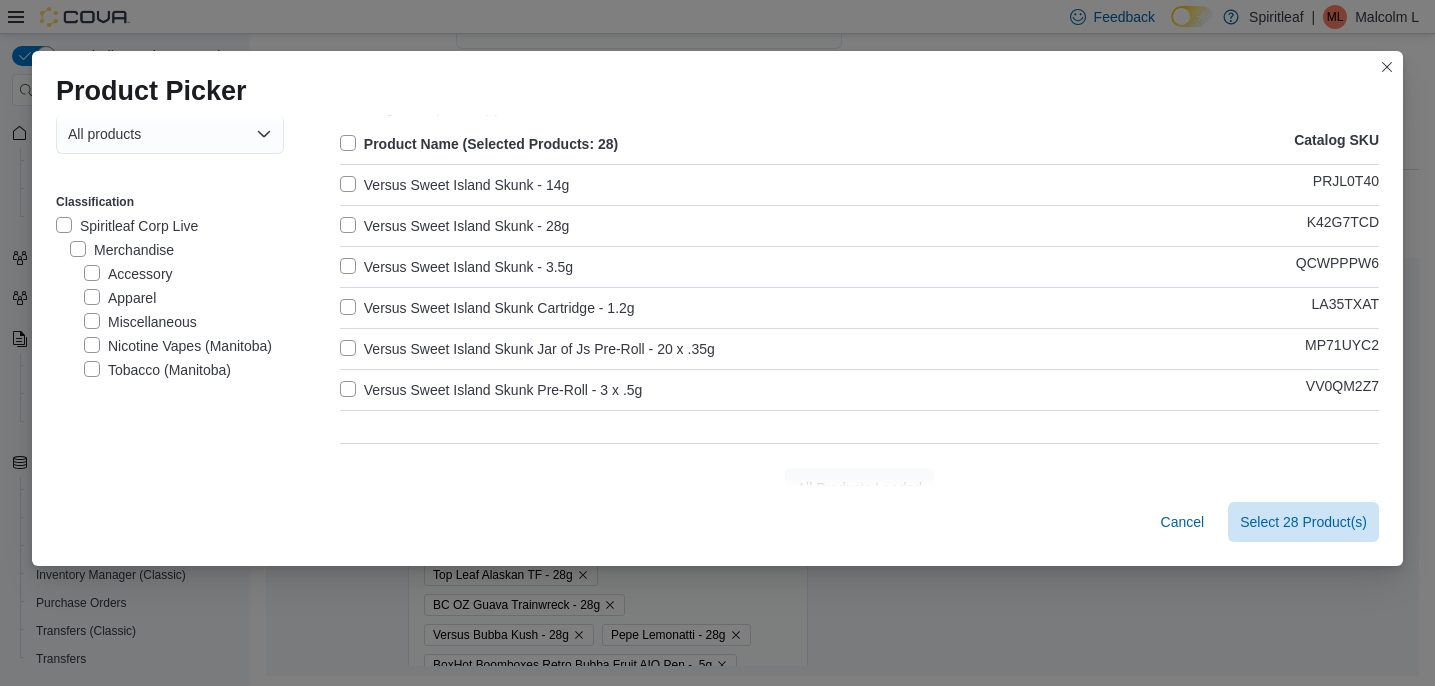scroll, scrollTop: 0, scrollLeft: 0, axis: both 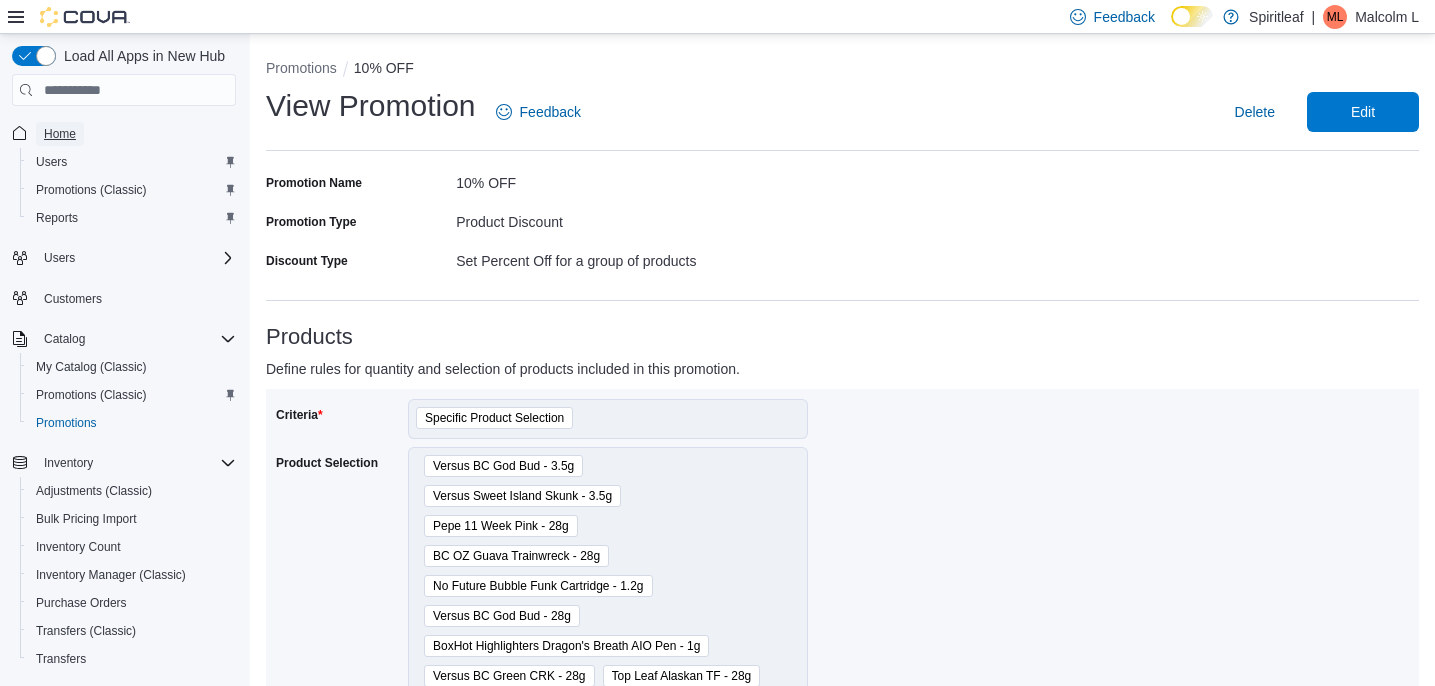 click on "Home" at bounding box center [60, 134] 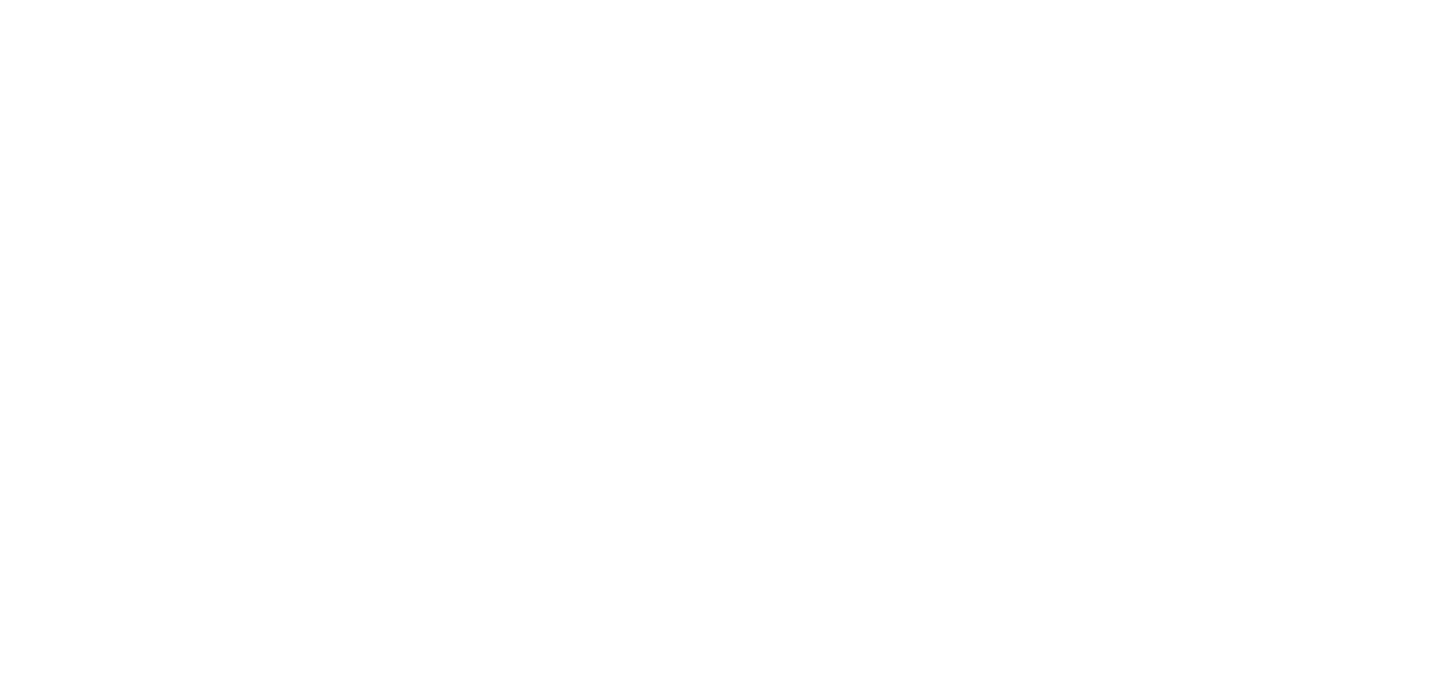 scroll, scrollTop: 0, scrollLeft: 0, axis: both 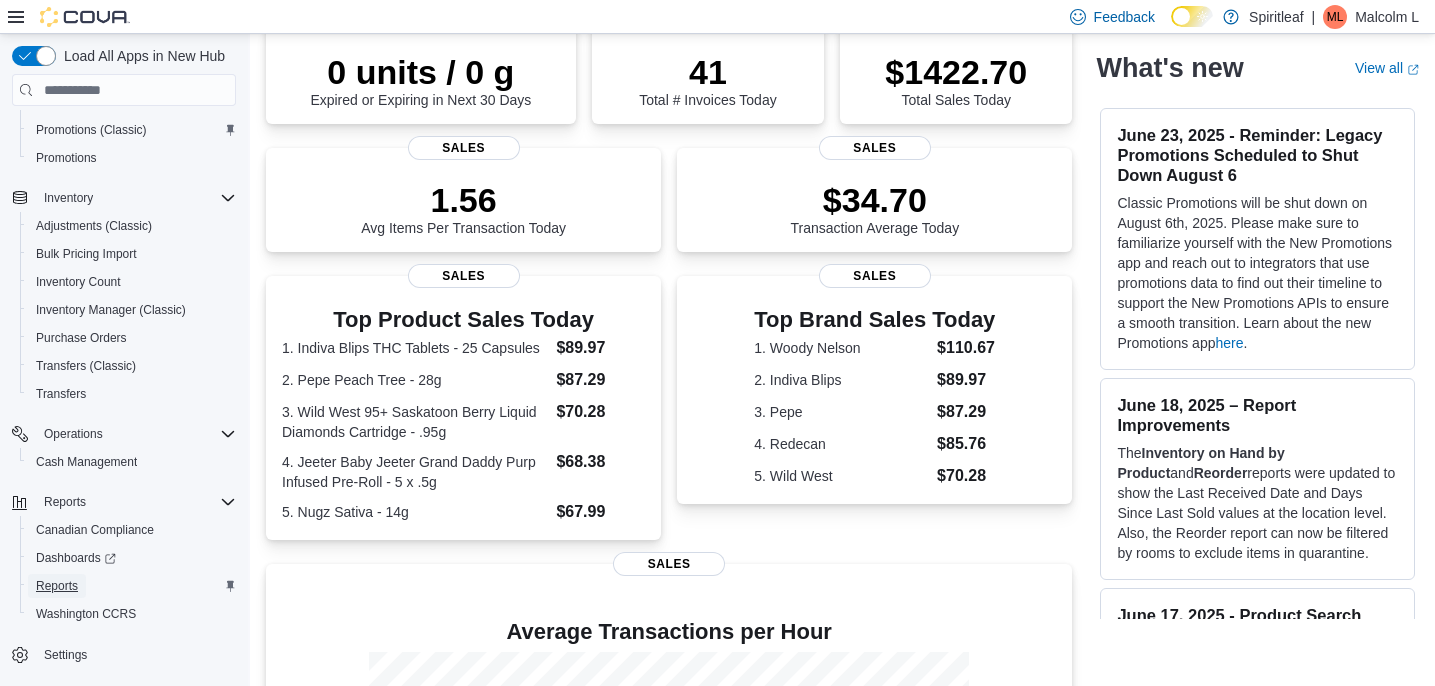 click on "Reports" at bounding box center [57, 586] 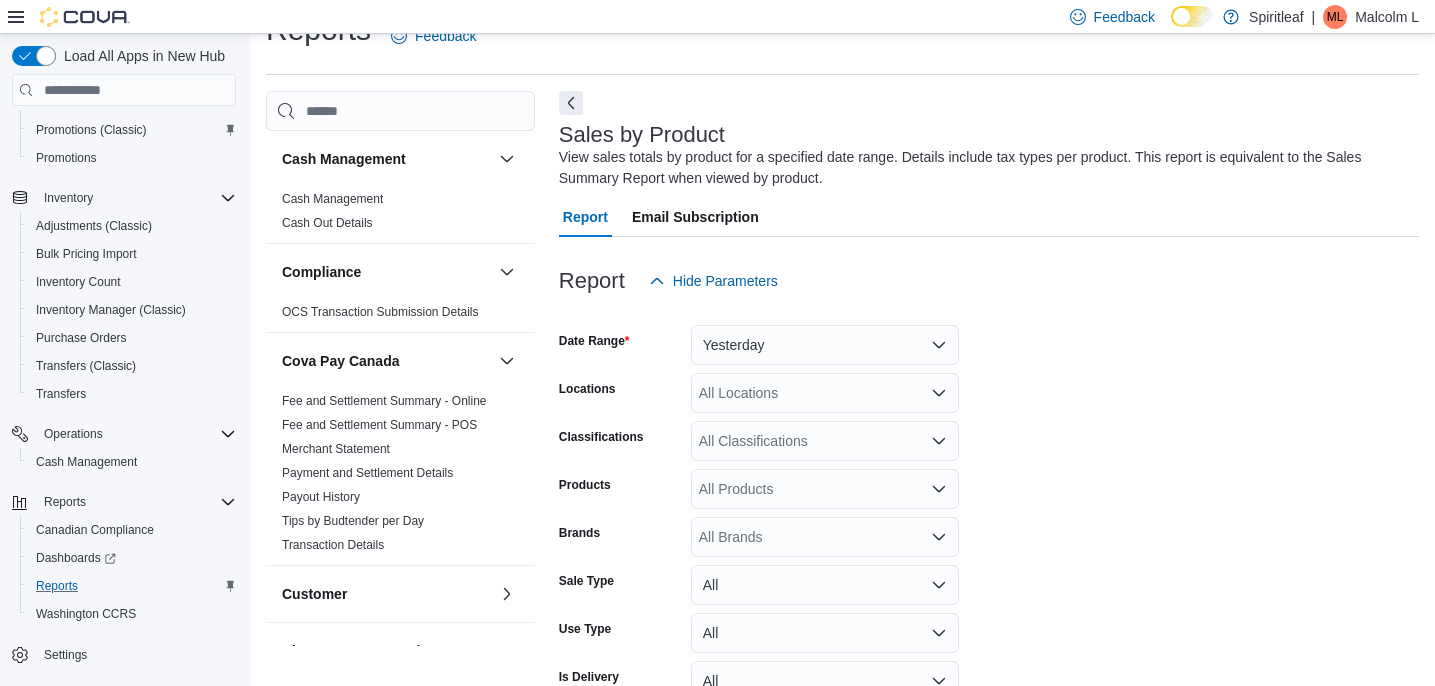 scroll, scrollTop: 67, scrollLeft: 0, axis: vertical 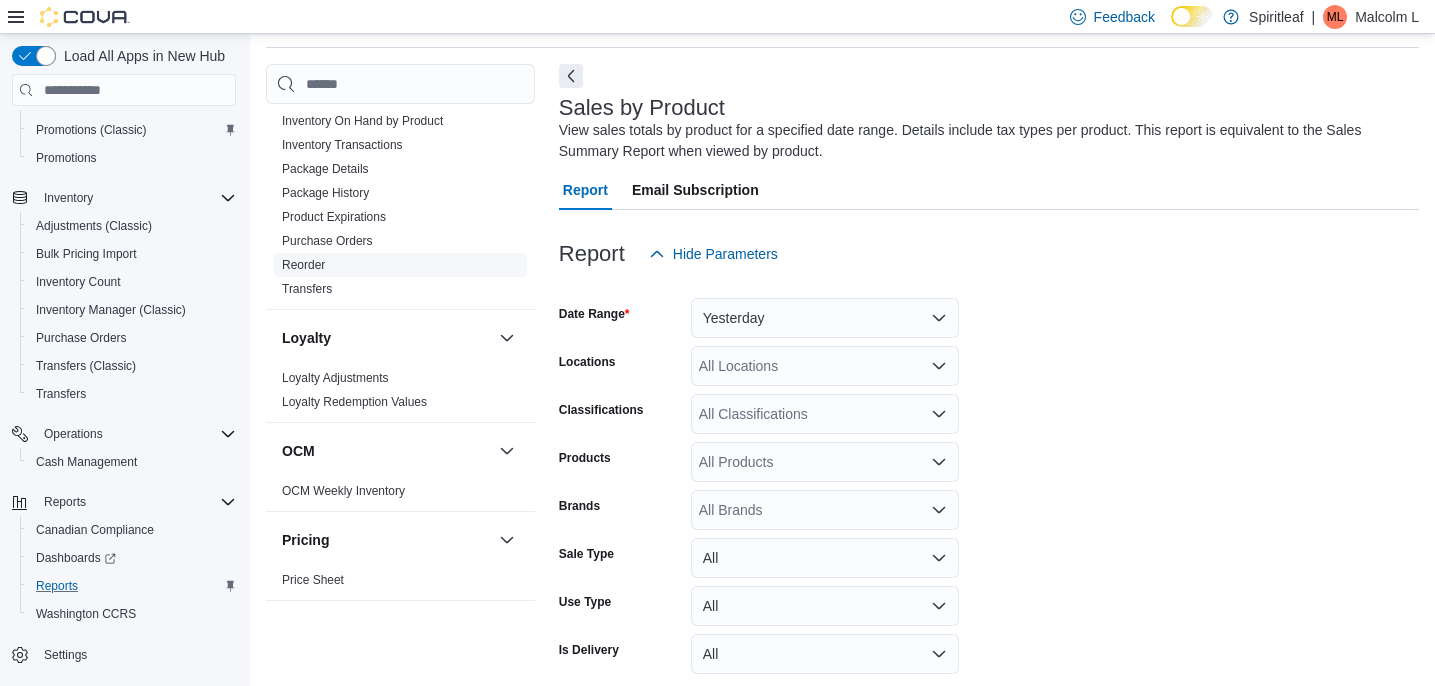 click on "Reorder" at bounding box center (303, 265) 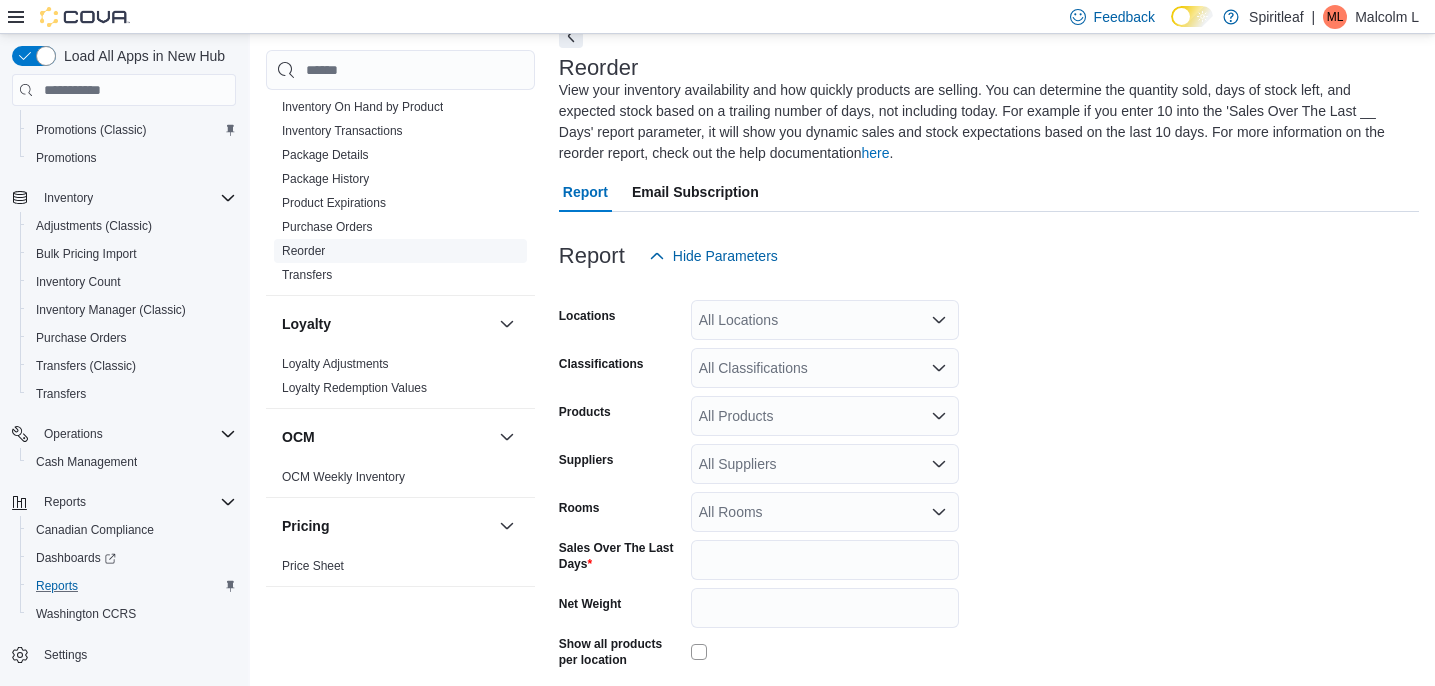 scroll, scrollTop: 109, scrollLeft: 0, axis: vertical 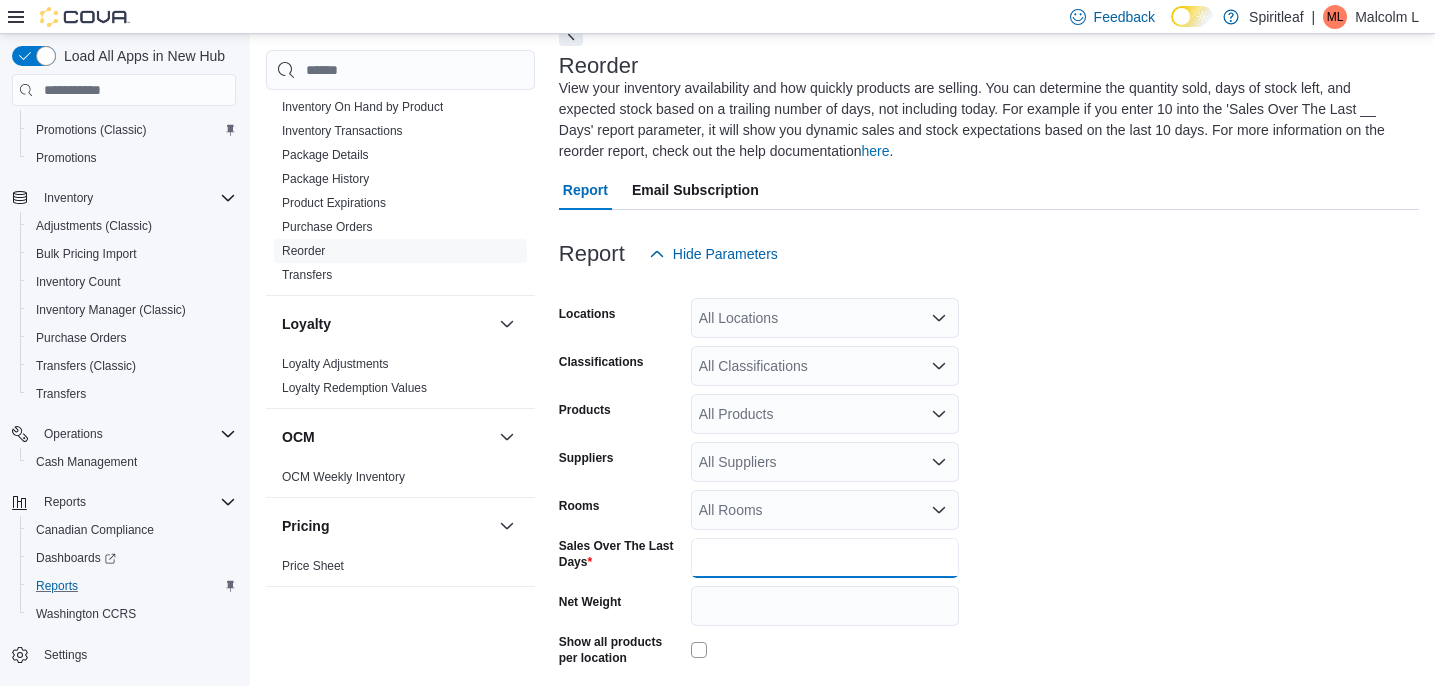 click on "*" at bounding box center (825, 558) 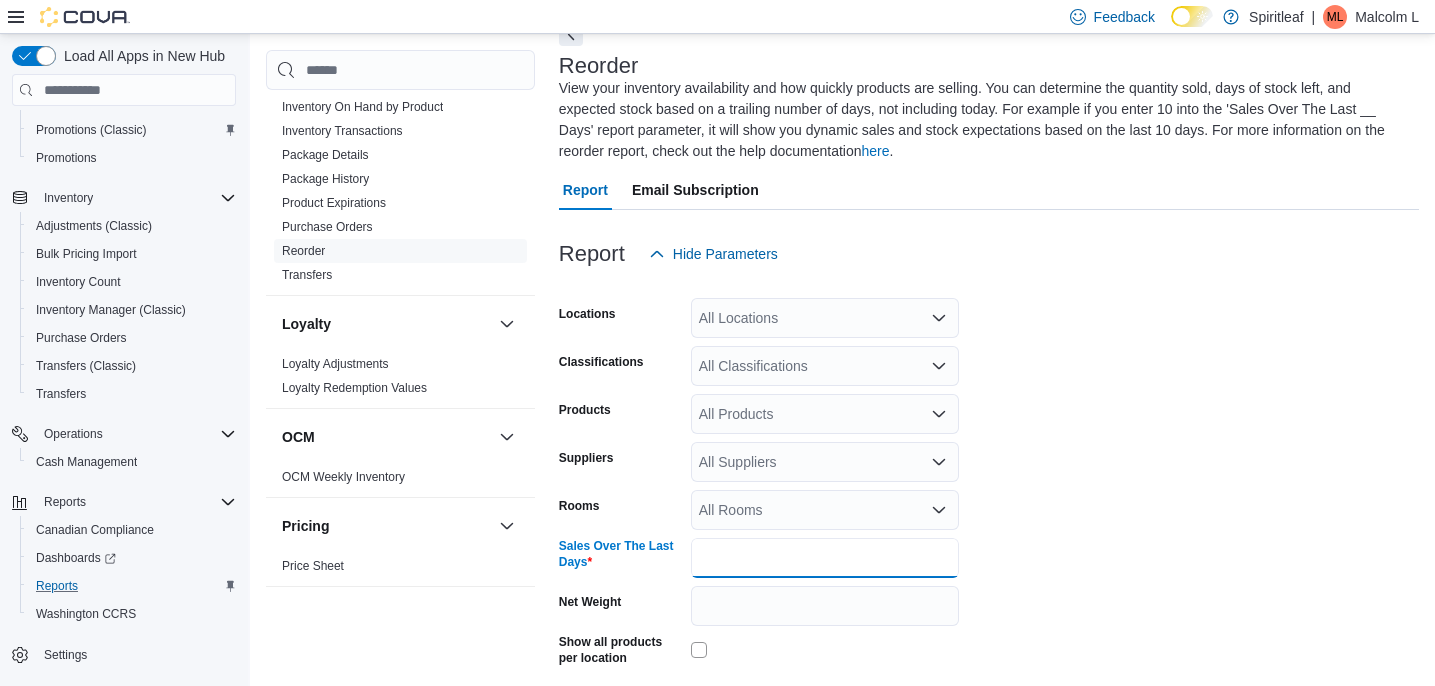 type on "**" 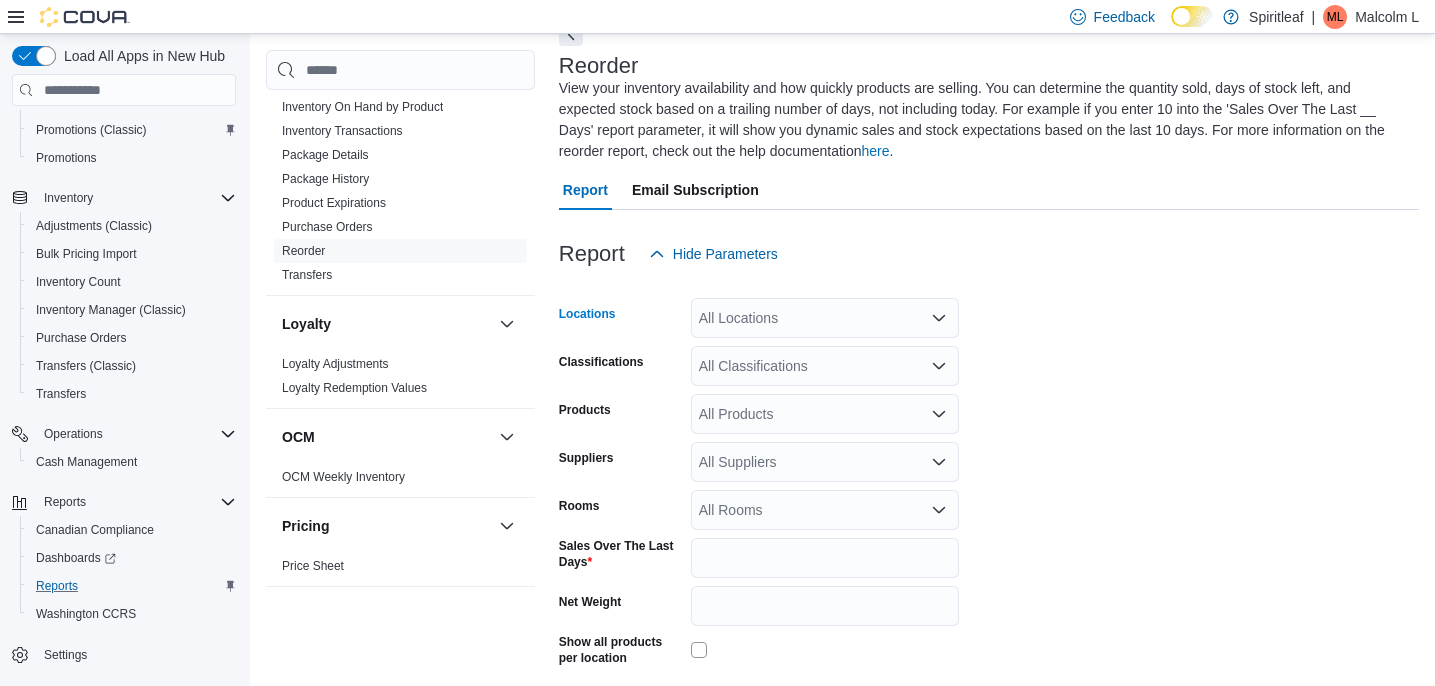 click on "All Locations" at bounding box center [825, 318] 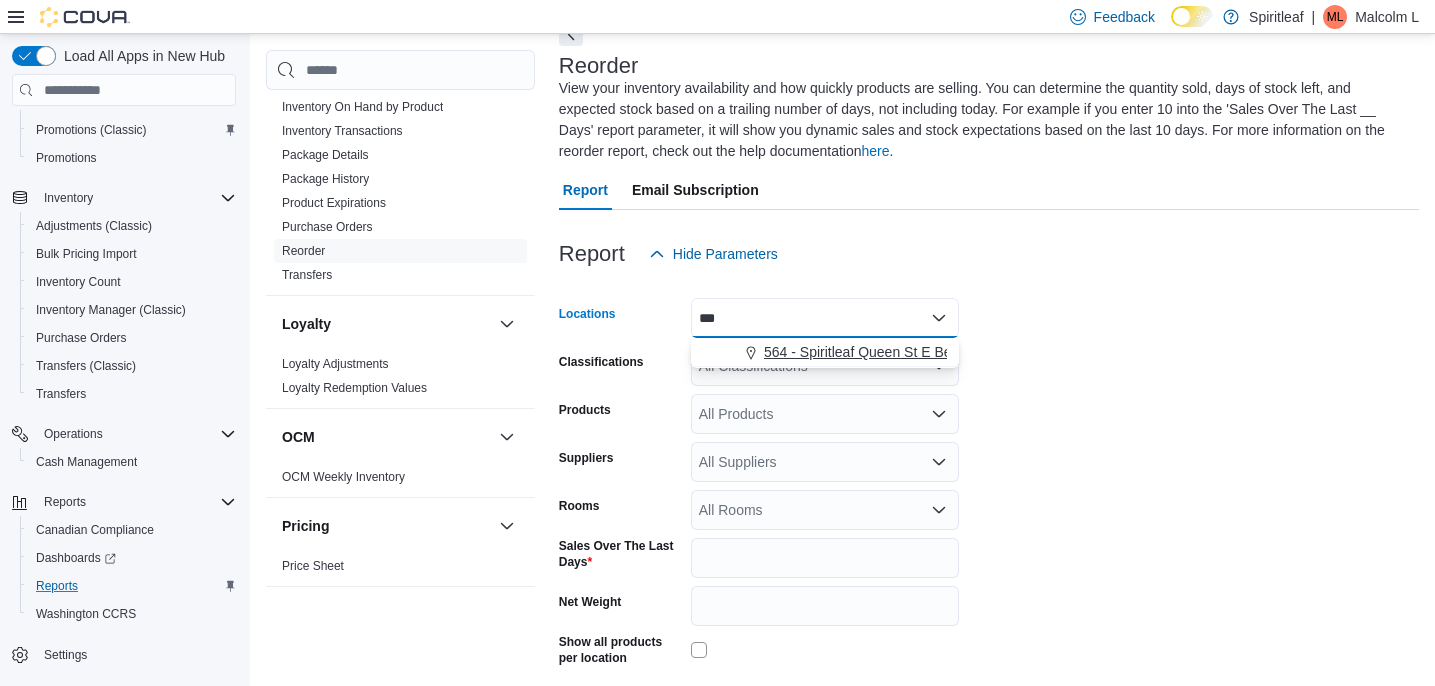 type on "***" 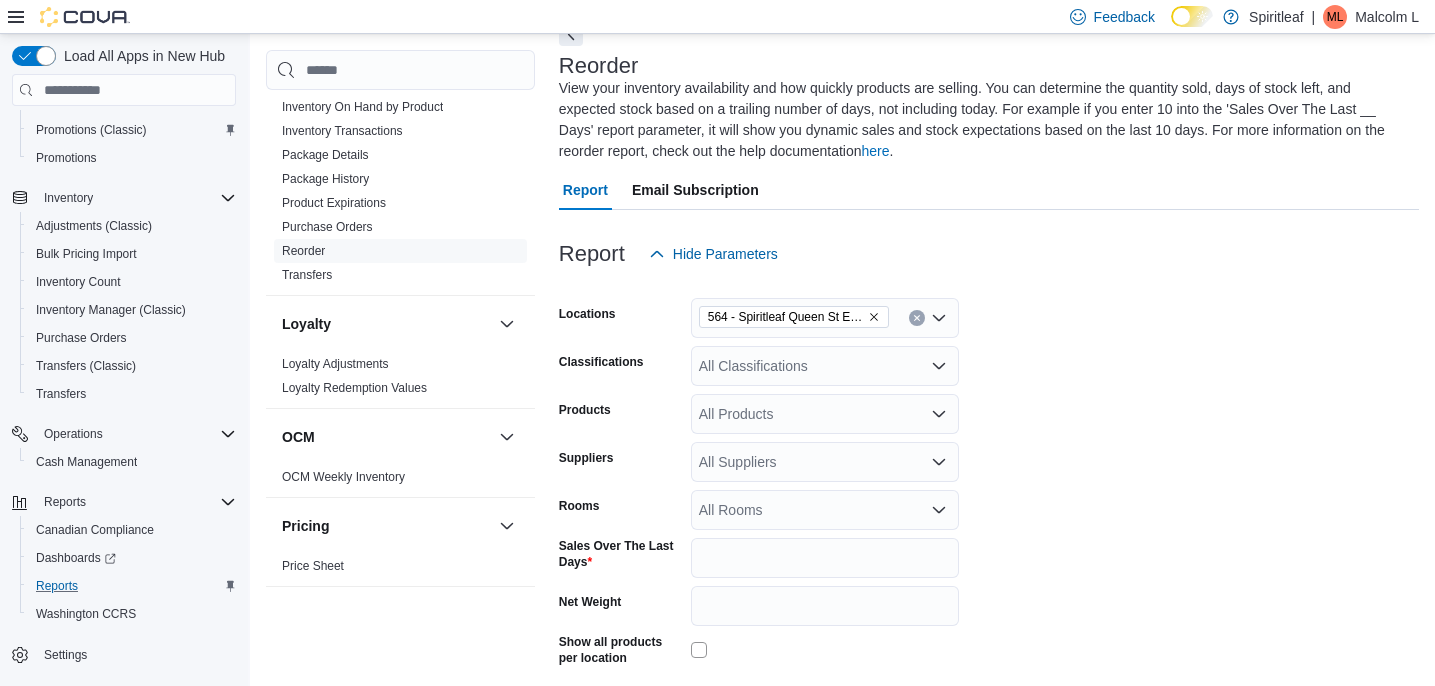 click on "Locations 564 - Spiritleaf Queen St E Beaches (Toronto) Classifications All Classifications Products All Products Suppliers All Suppliers Rooms All Rooms Sales Over The Last Days ** Net Weight Show all products per location Show in stock only Export  Run Report" at bounding box center (989, 521) 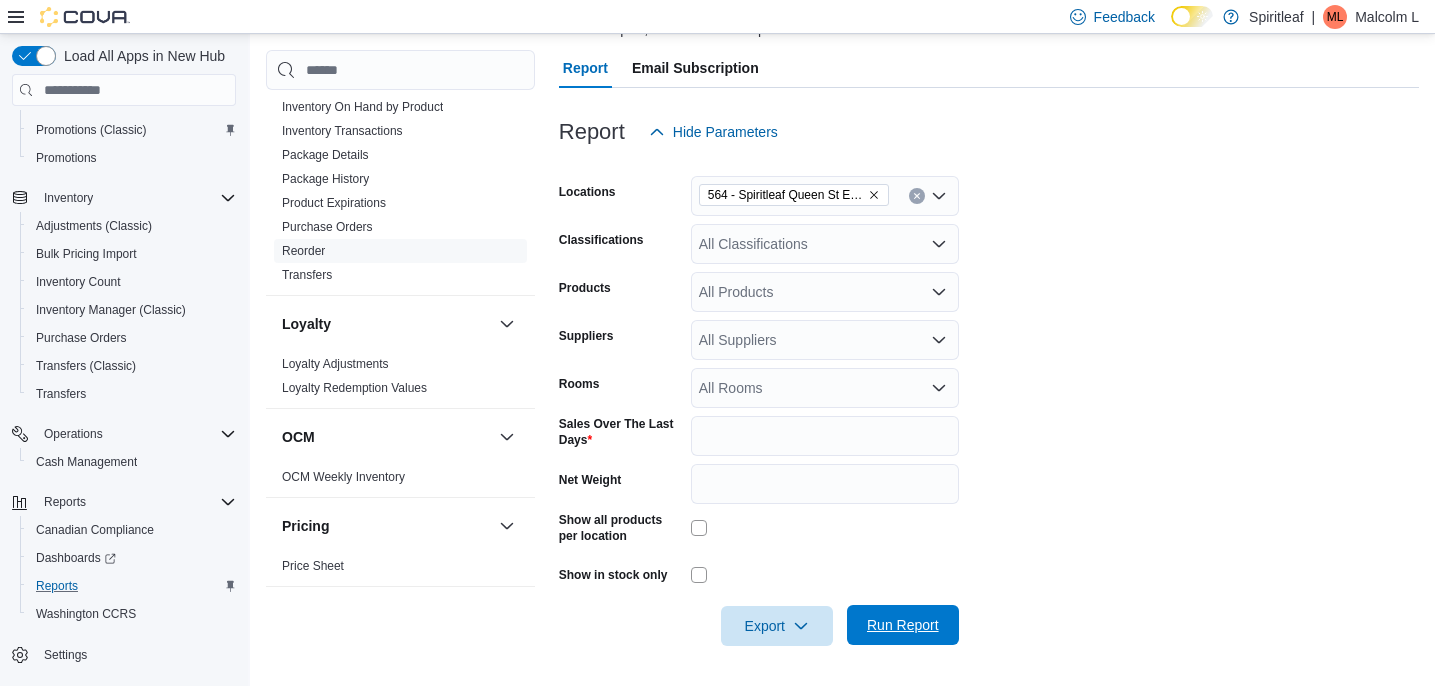 click on "Run Report" at bounding box center [903, 625] 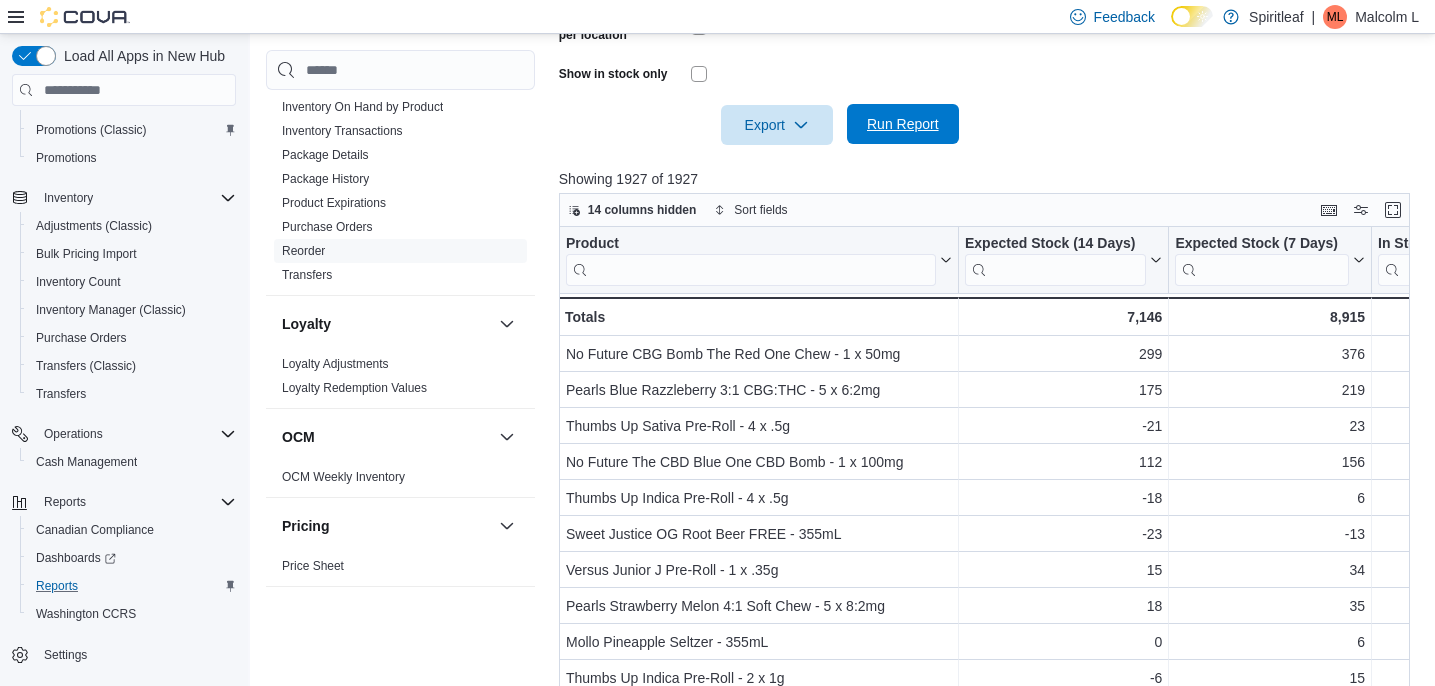 scroll, scrollTop: 733, scrollLeft: 0, axis: vertical 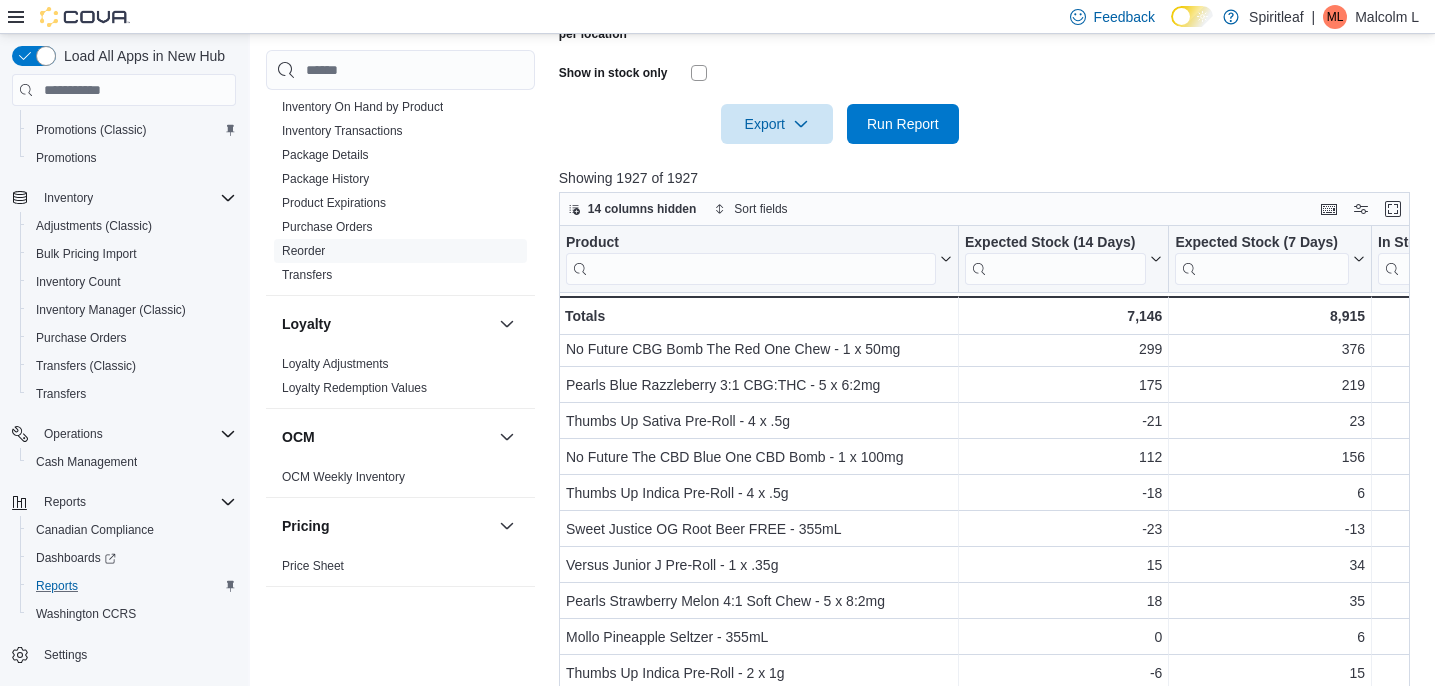 click at bounding box center [751, 269] 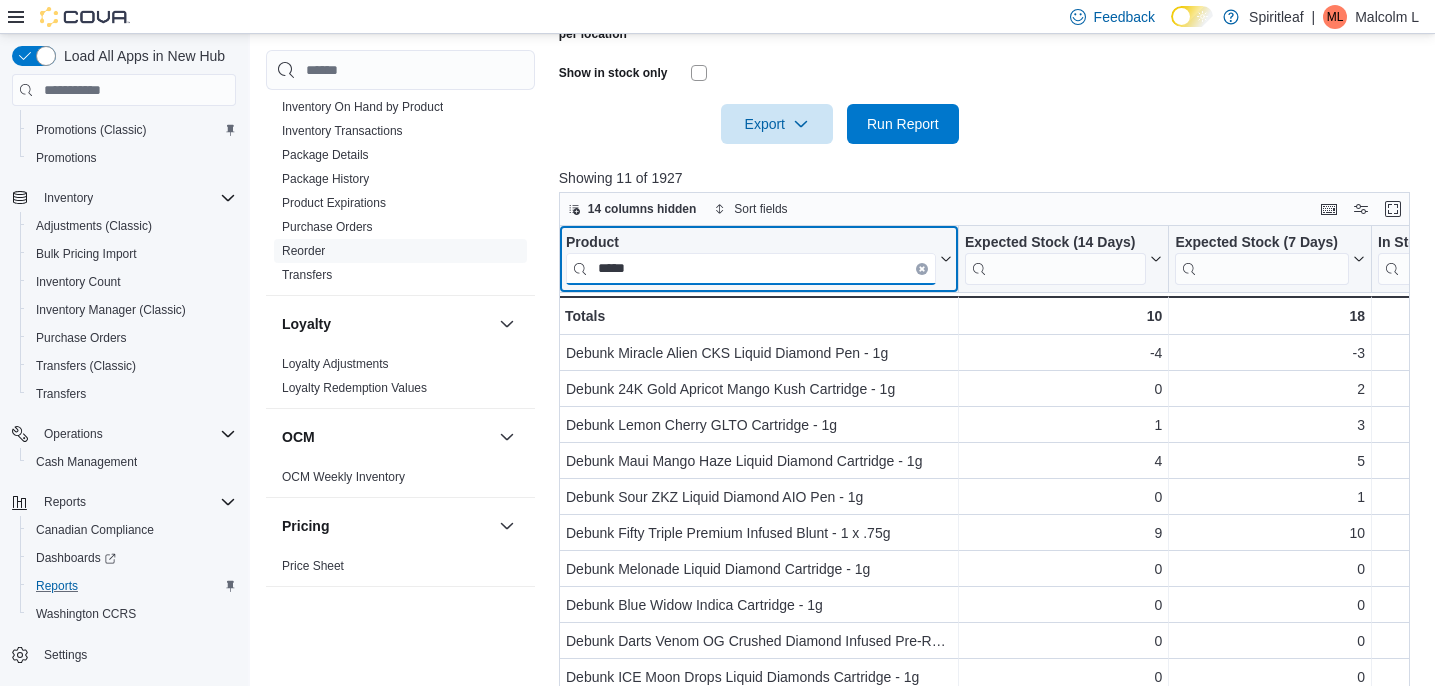 scroll, scrollTop: 0, scrollLeft: 0, axis: both 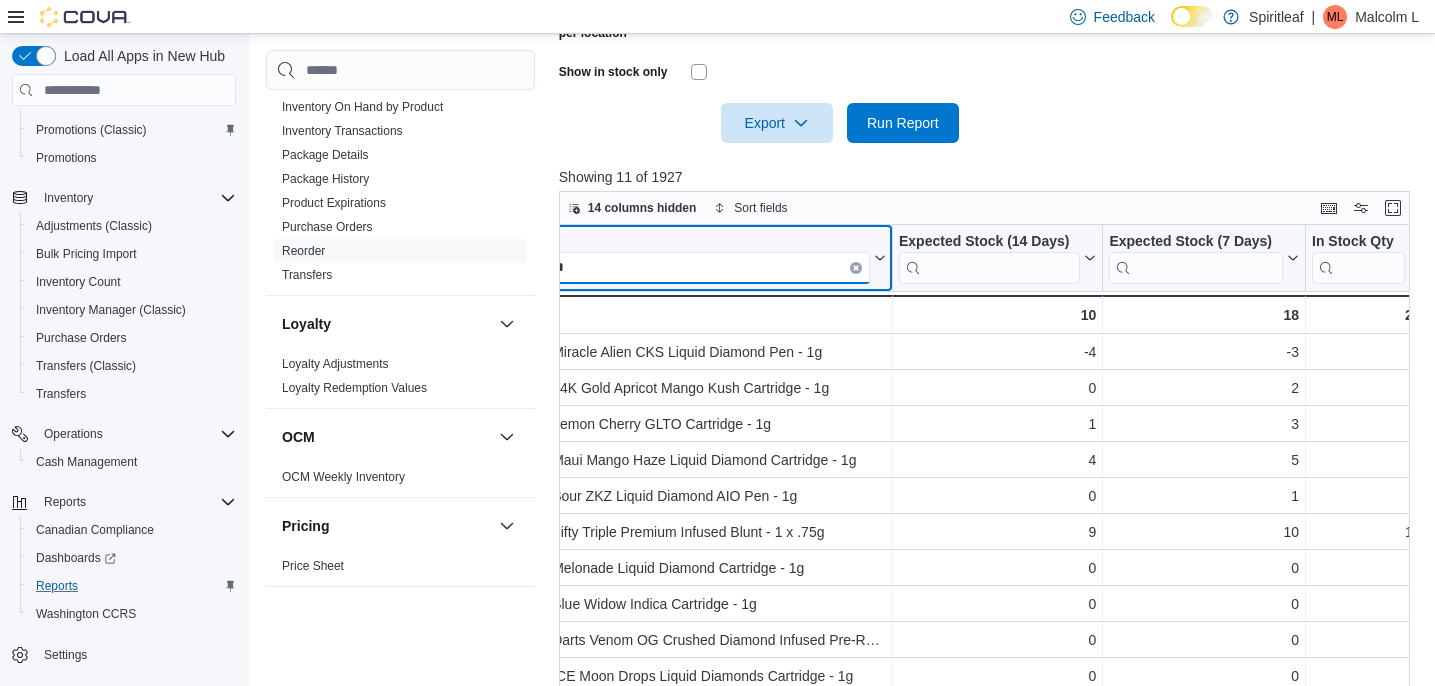 type on "******" 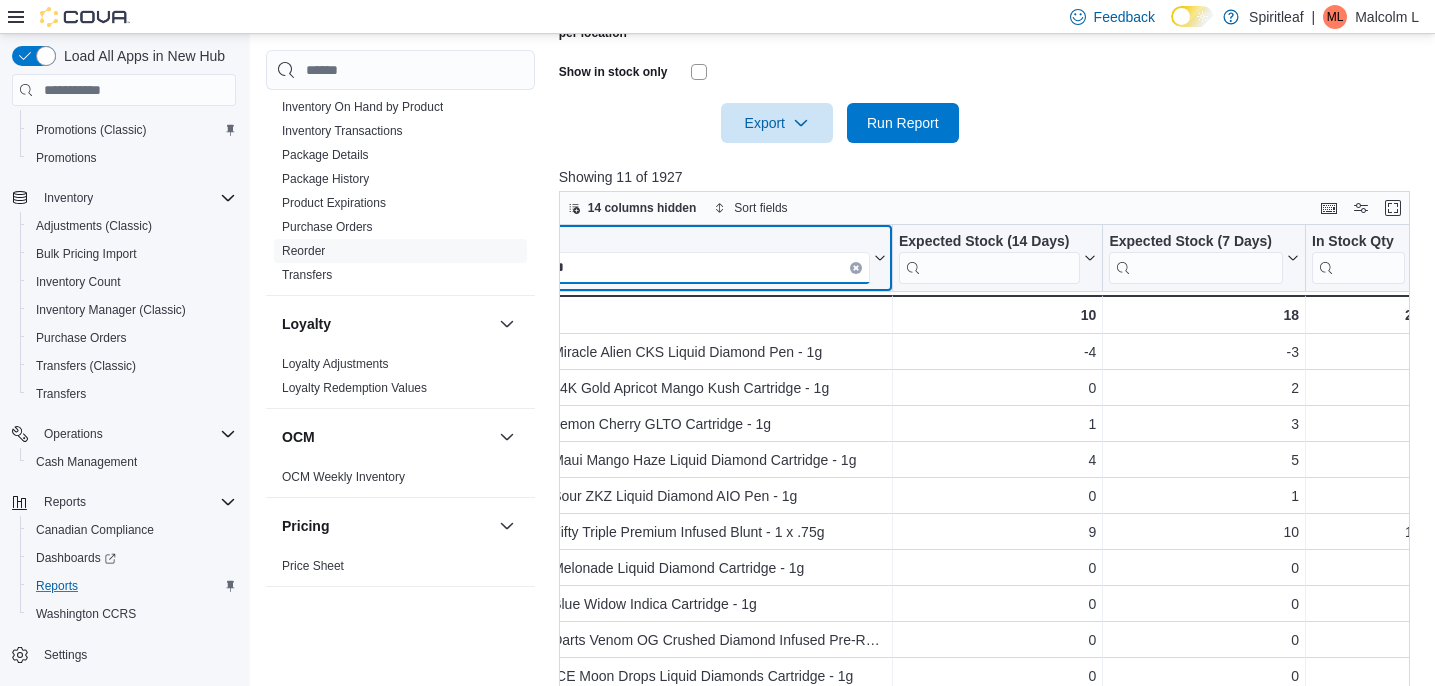 click on "******" at bounding box center [685, 268] 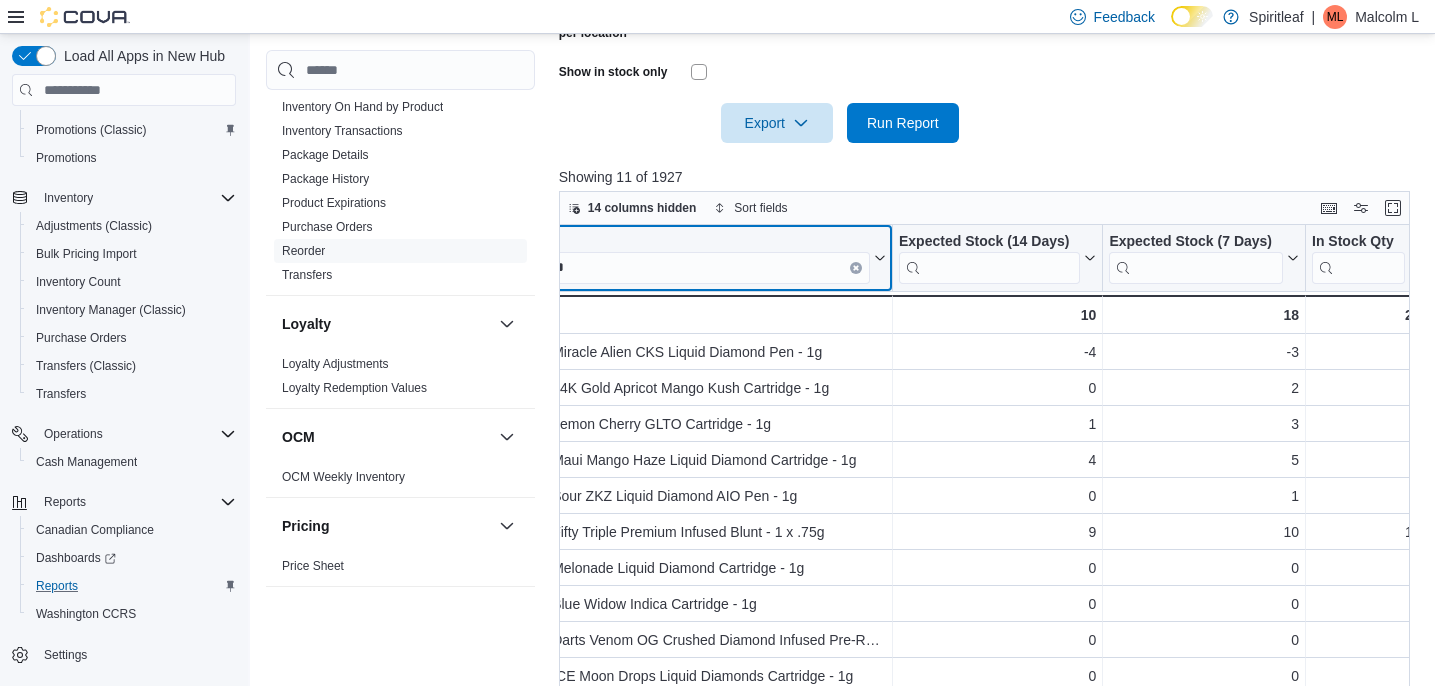 click at bounding box center [856, 268] 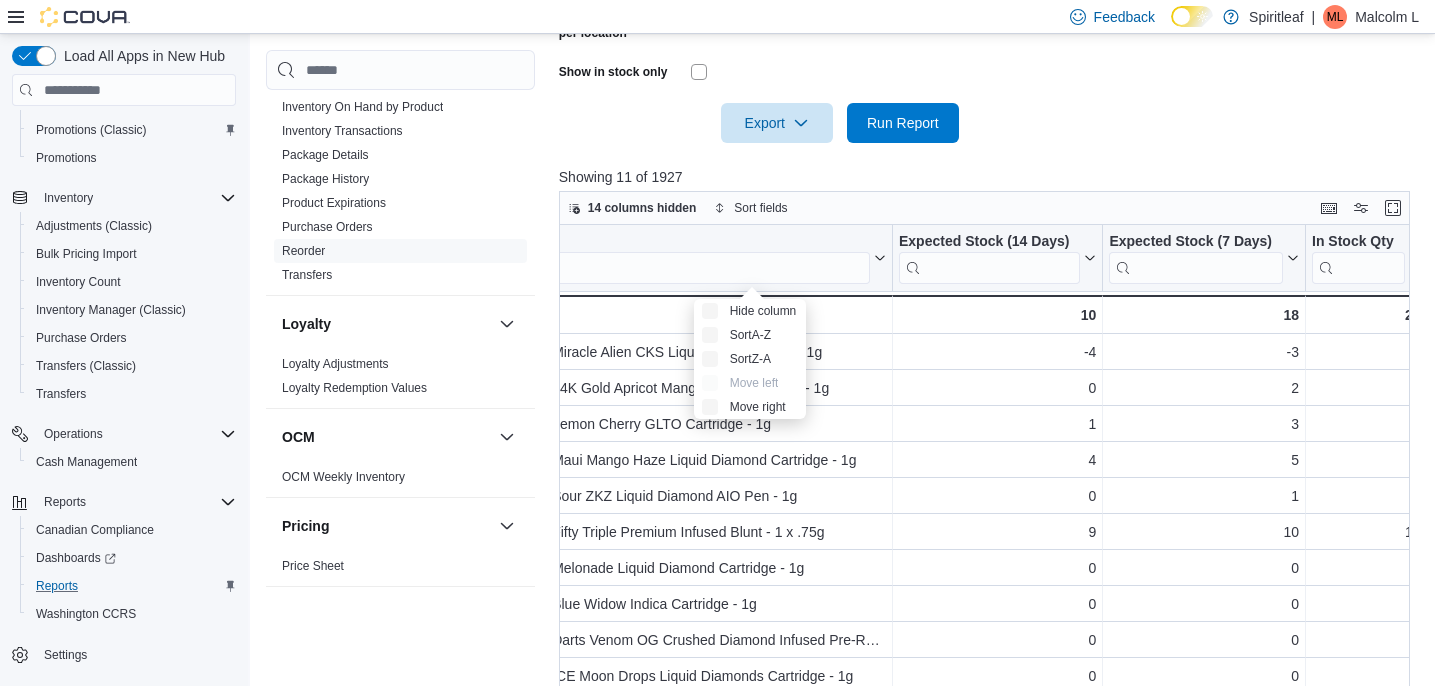 scroll, scrollTop: 0, scrollLeft: 7, axis: horizontal 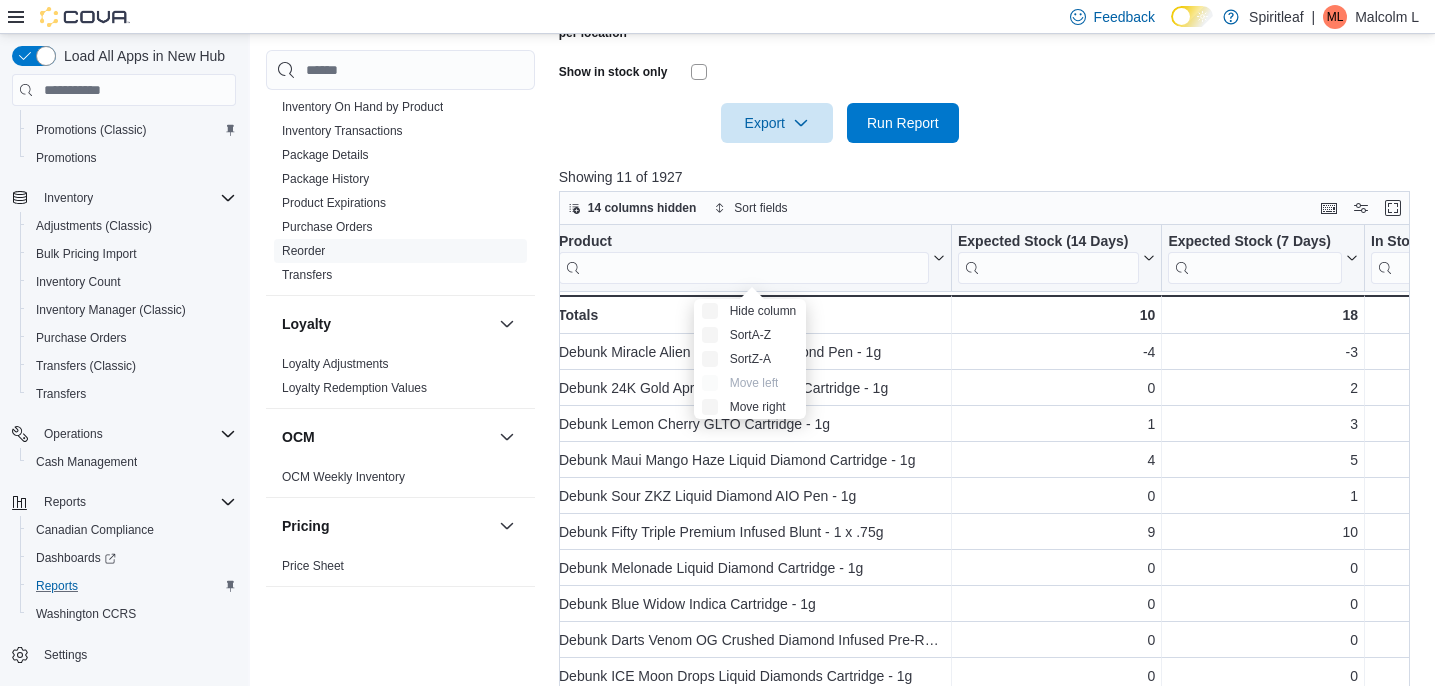click on "Product Click to view column header actions Expected Stock (14 Days) Click to view column header actions Expected Stock (7 Days) Click to view column header actions In Stock Qty Click to view column header actions On Order Click to view column header actions Transfer In Click to view column header actions Transfer Out Click to view column header actions In Stock Cost Click to view column header actions Avg Unit Cost Click to view column header actions Price Click to view column header actions Margin Click to view column header actions Last Received Date Click to view column header actions Sales (7 Days) Click to view column header actions Sales (14 Days) Click to view column header actions Days of Stock Left (14 Days) Click to view column header actions Days of Stock Left (7 Days) Click to view column header actions Days Since Last Sold Click to view column header actions Debunk Miracle Alien CKS Liquid Diamond Pen - 1g -  Product, column 1, row 1 -4 -  Expected Stock (14 Days), column 2, row 1 -3 -  0 -  0 0" at bounding box center (985, 482) 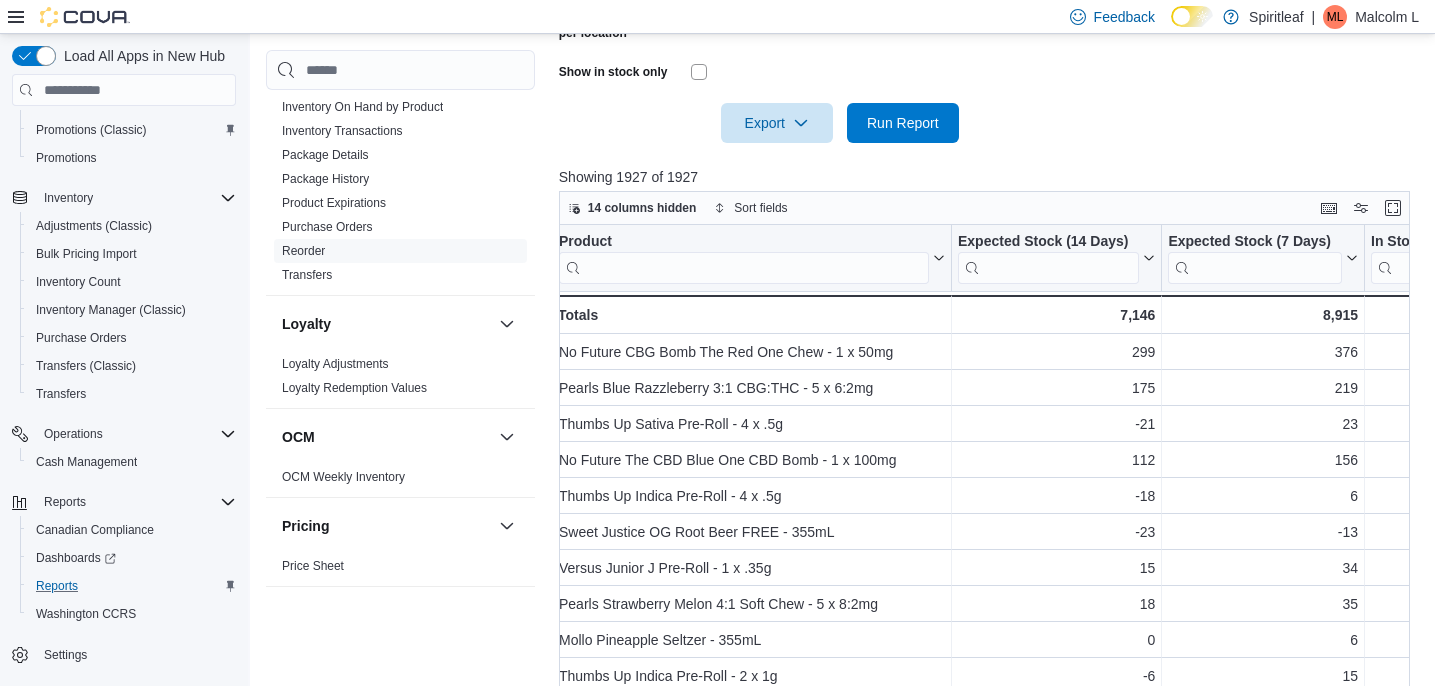 scroll, scrollTop: 0, scrollLeft: 0, axis: both 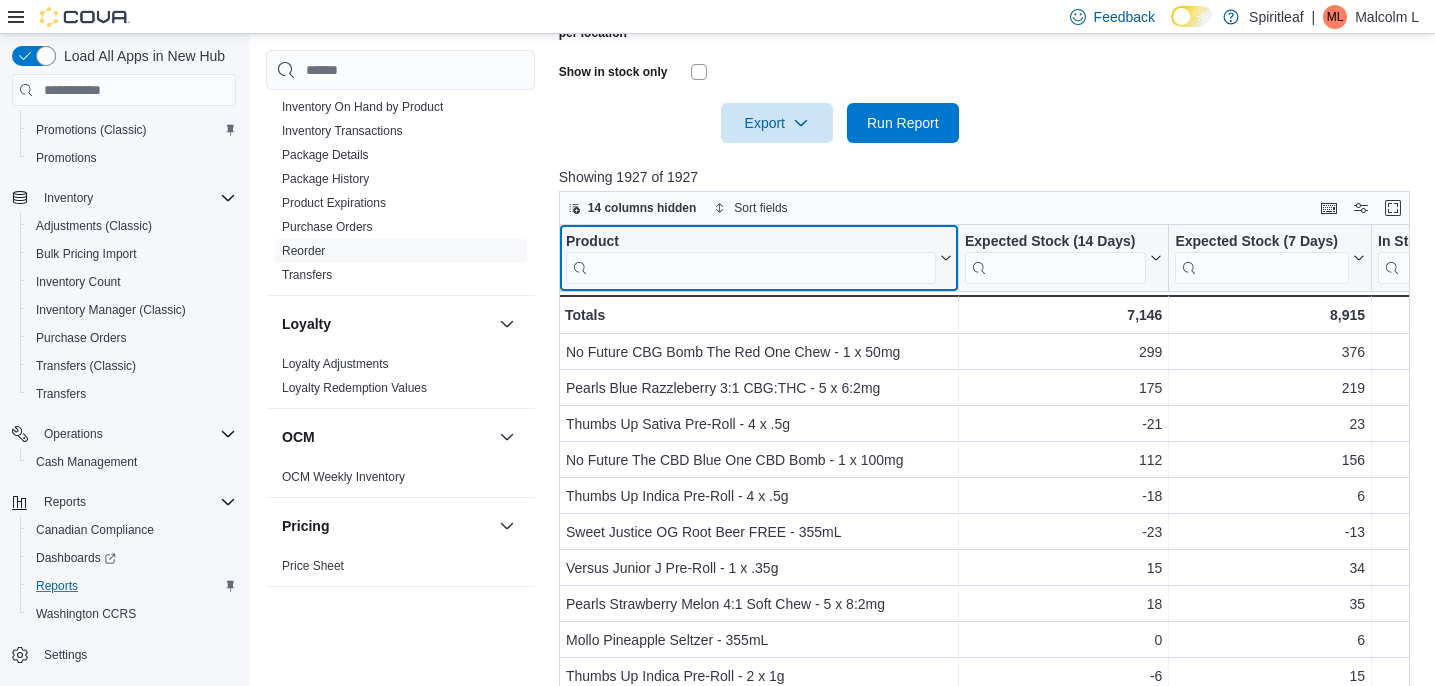 click on "Product Click to view column header actions" at bounding box center (759, 258) 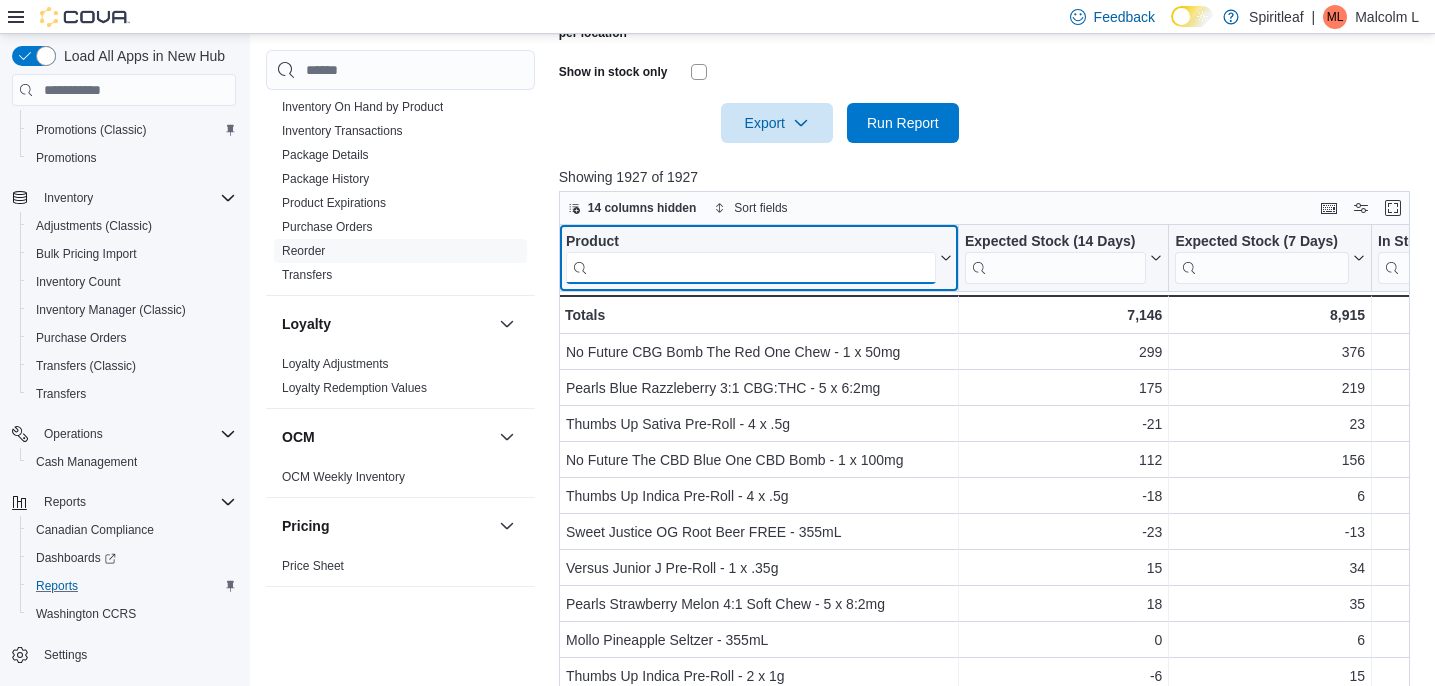 click at bounding box center [751, 268] 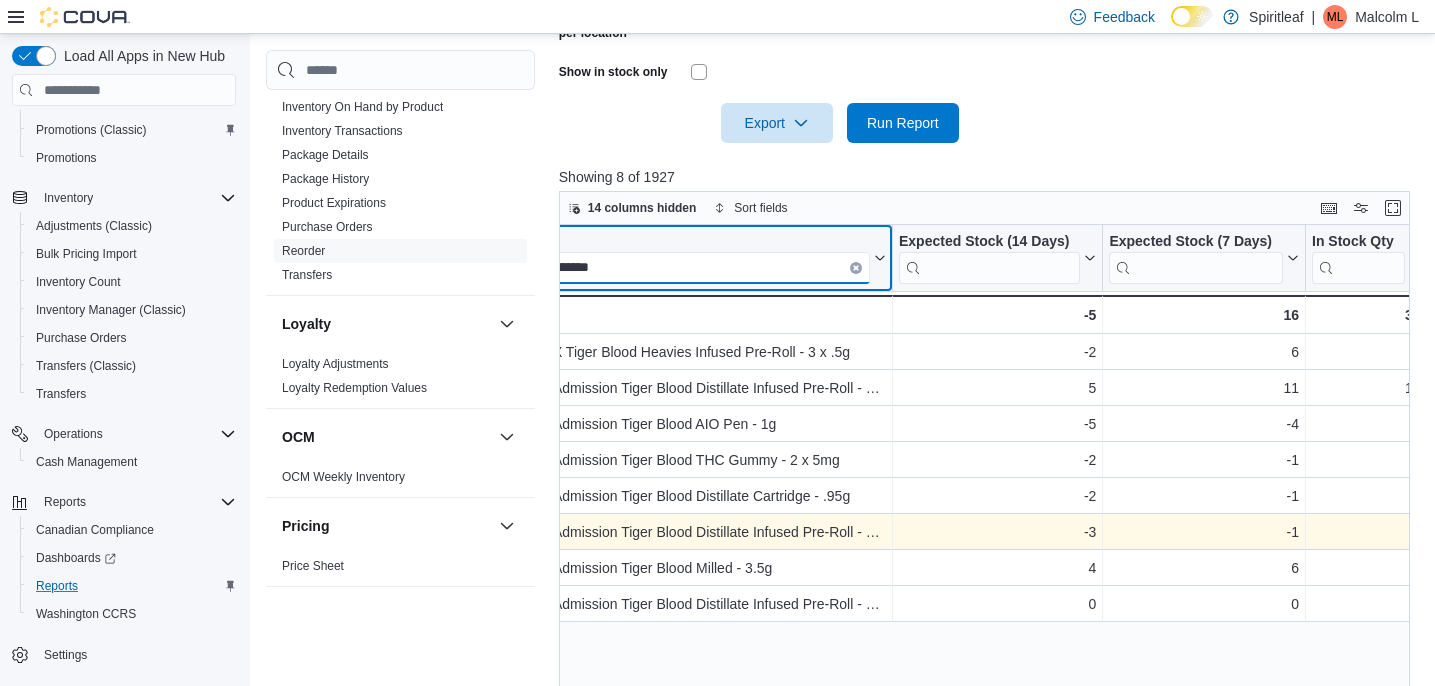 scroll, scrollTop: 0, scrollLeft: 0, axis: both 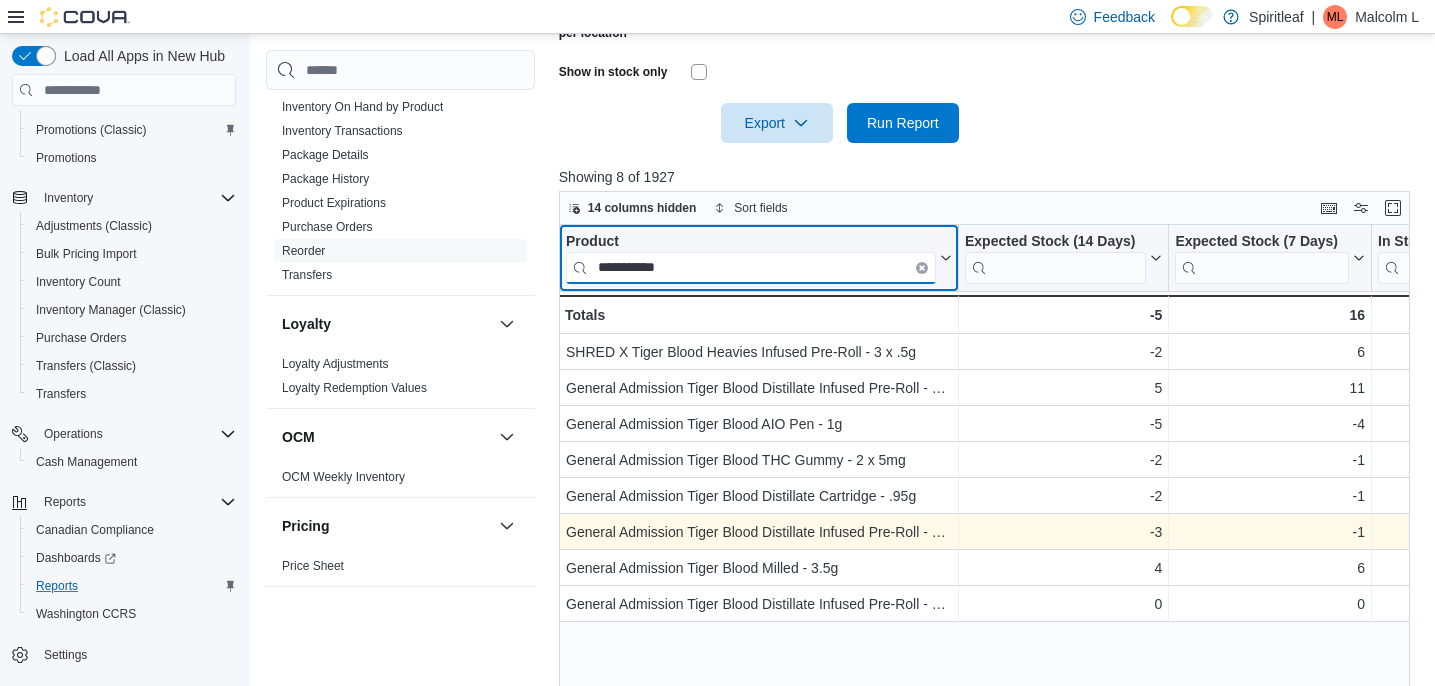 type on "**********" 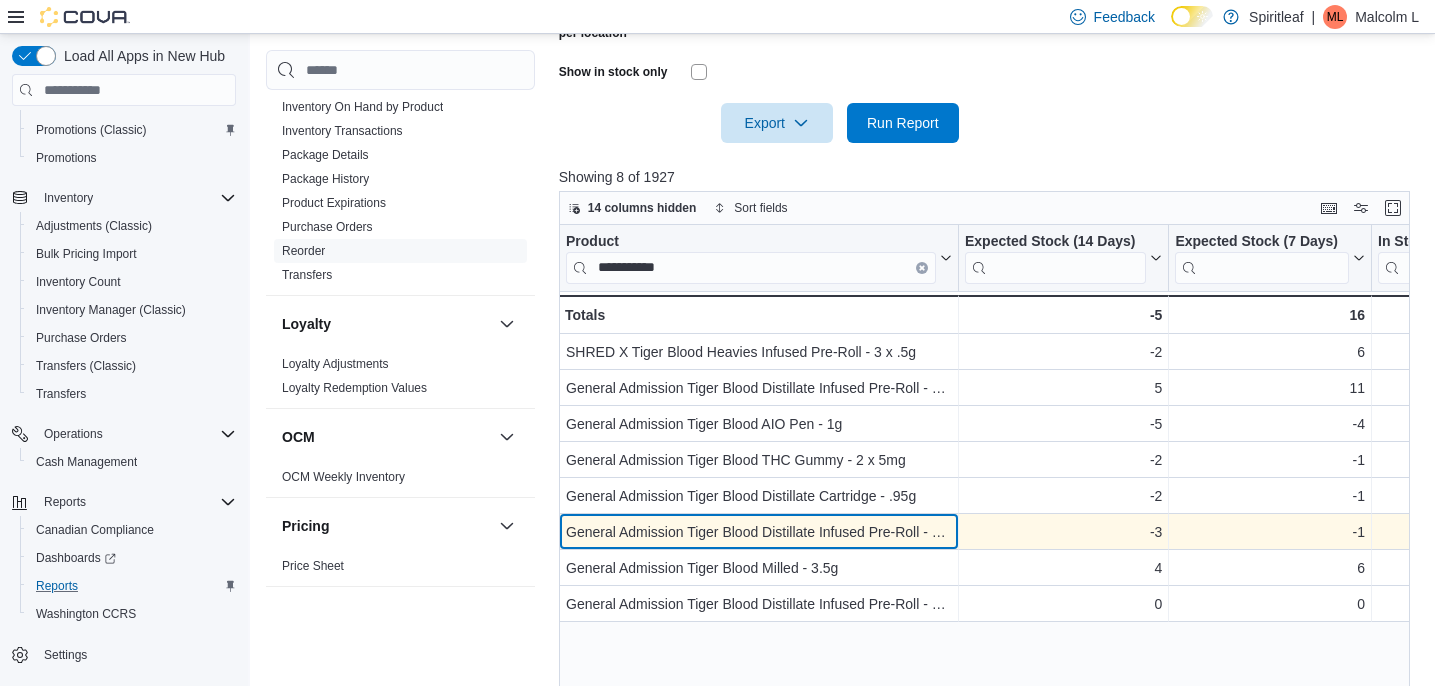 click on "General Admission Tiger Blood Distillate Infused Pre-Roll - 3 x .5g" at bounding box center (759, 532) 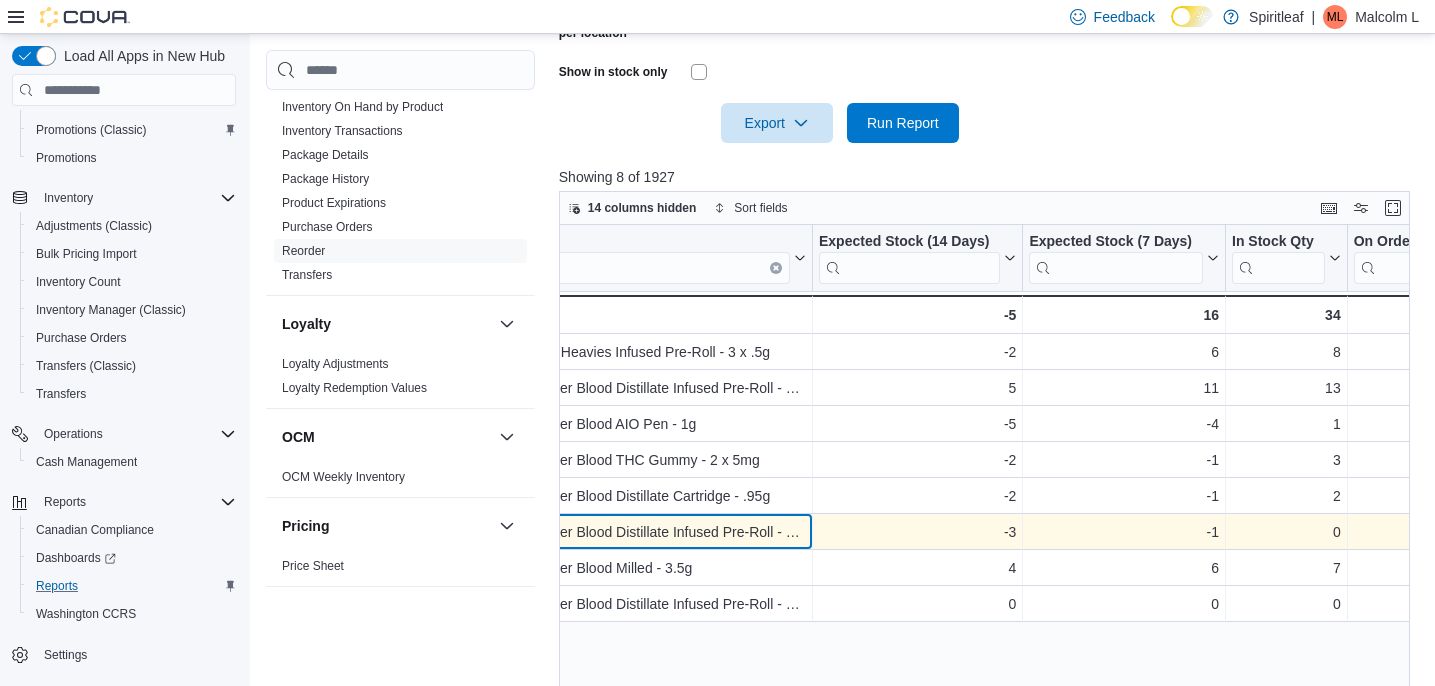 scroll, scrollTop: 0, scrollLeft: 163, axis: horizontal 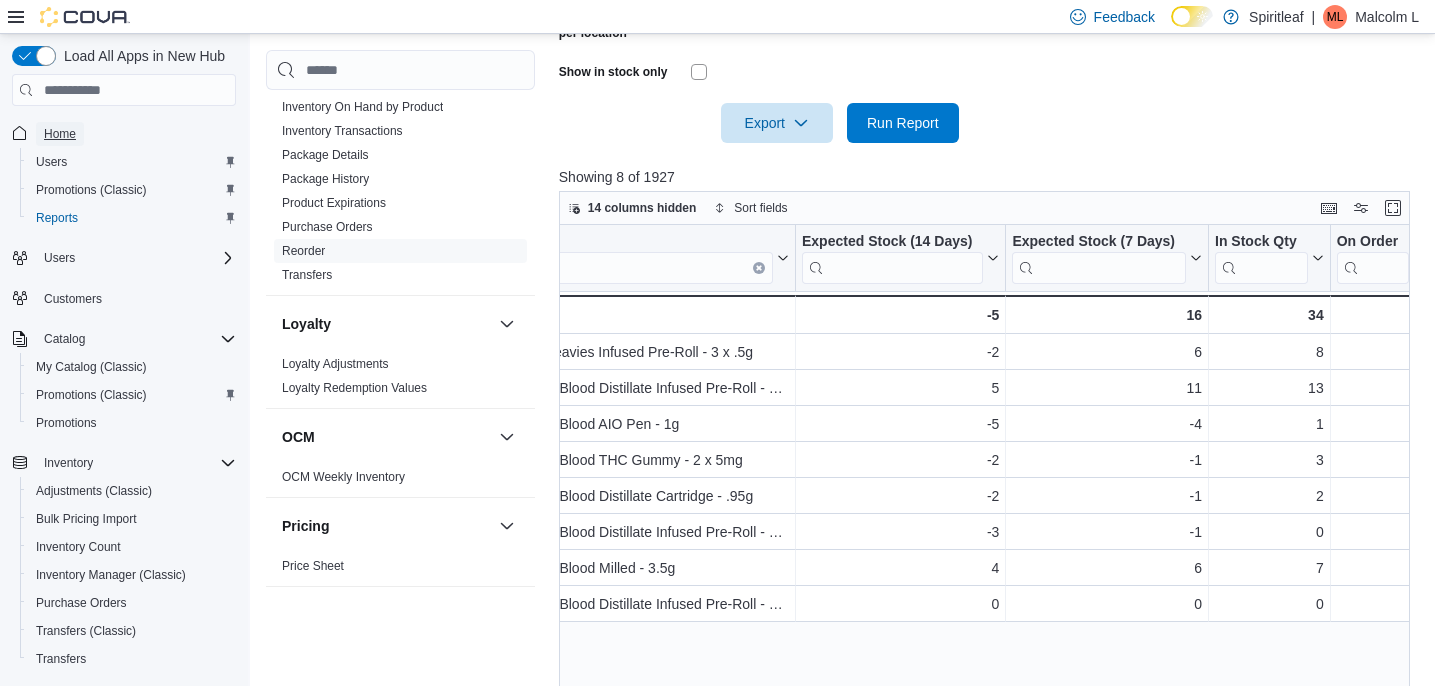 click on "Home" at bounding box center [60, 134] 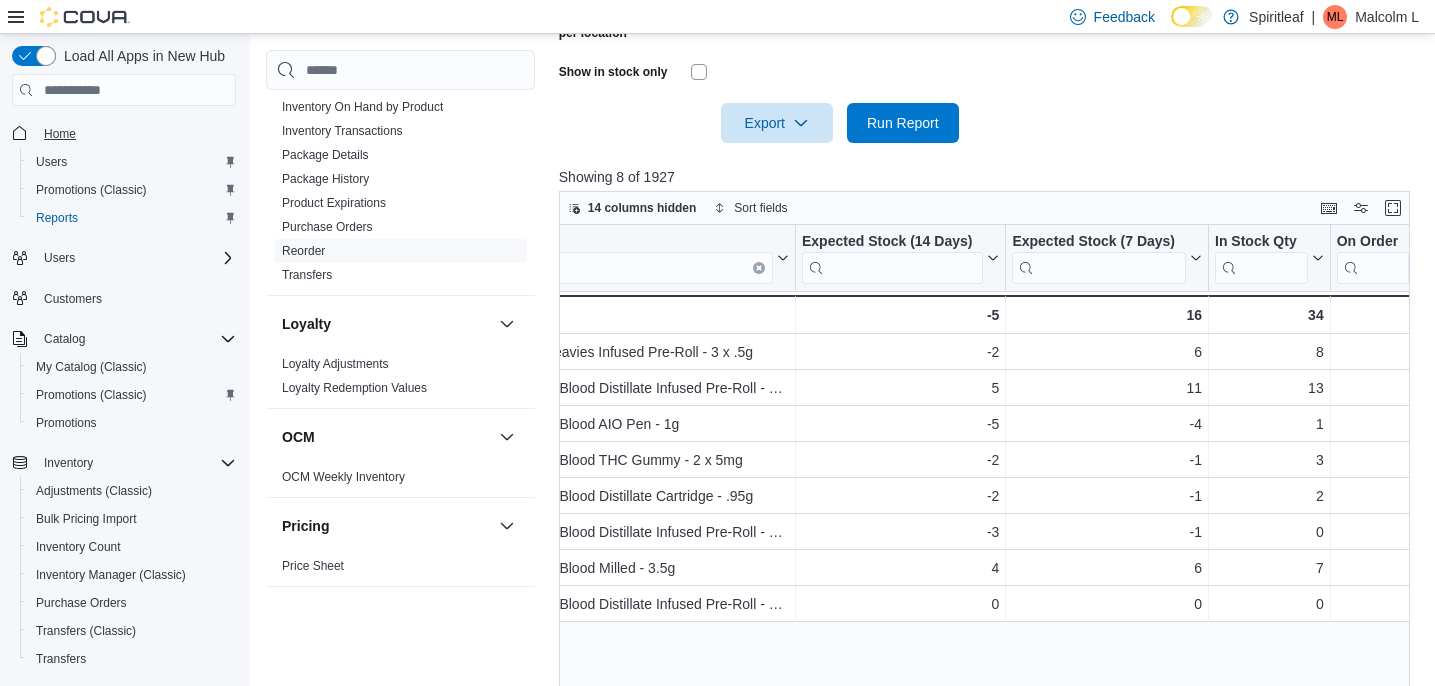 scroll, scrollTop: 0, scrollLeft: 0, axis: both 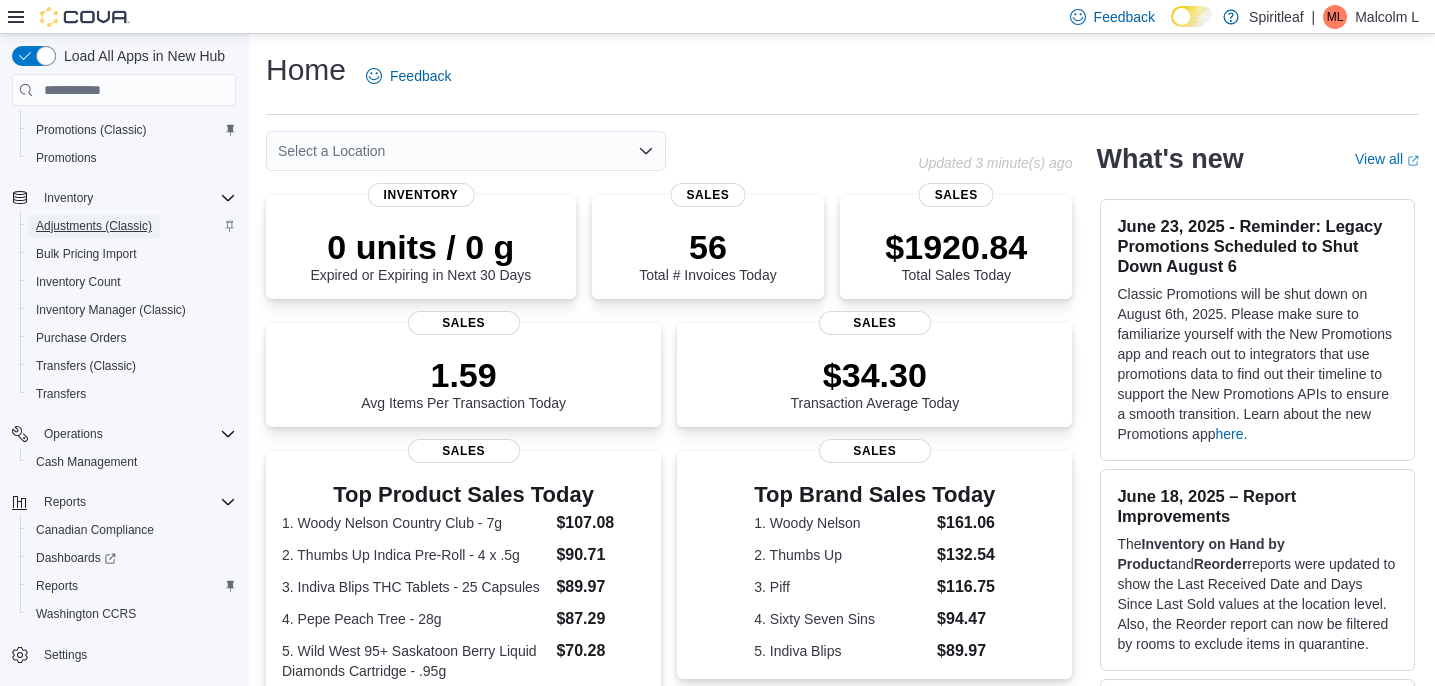 click on "Adjustments (Classic)" at bounding box center [94, 226] 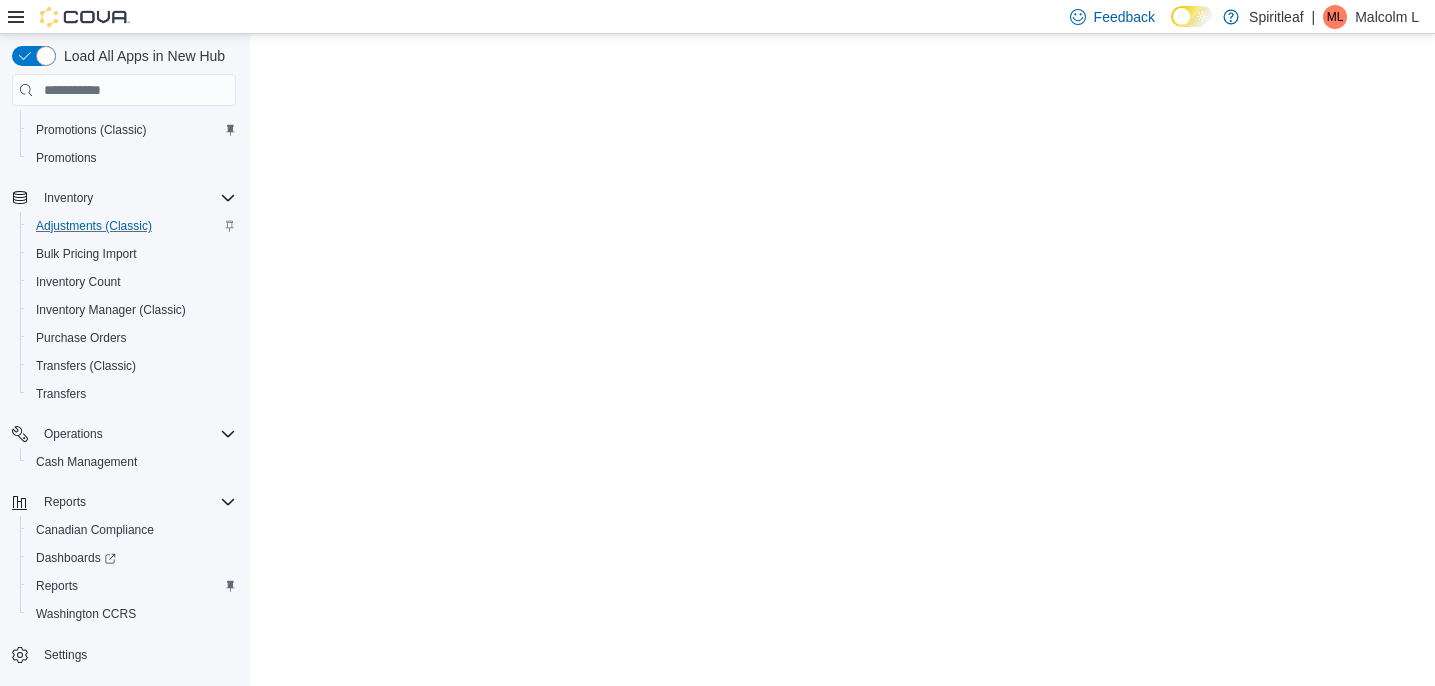 scroll, scrollTop: 214, scrollLeft: 0, axis: vertical 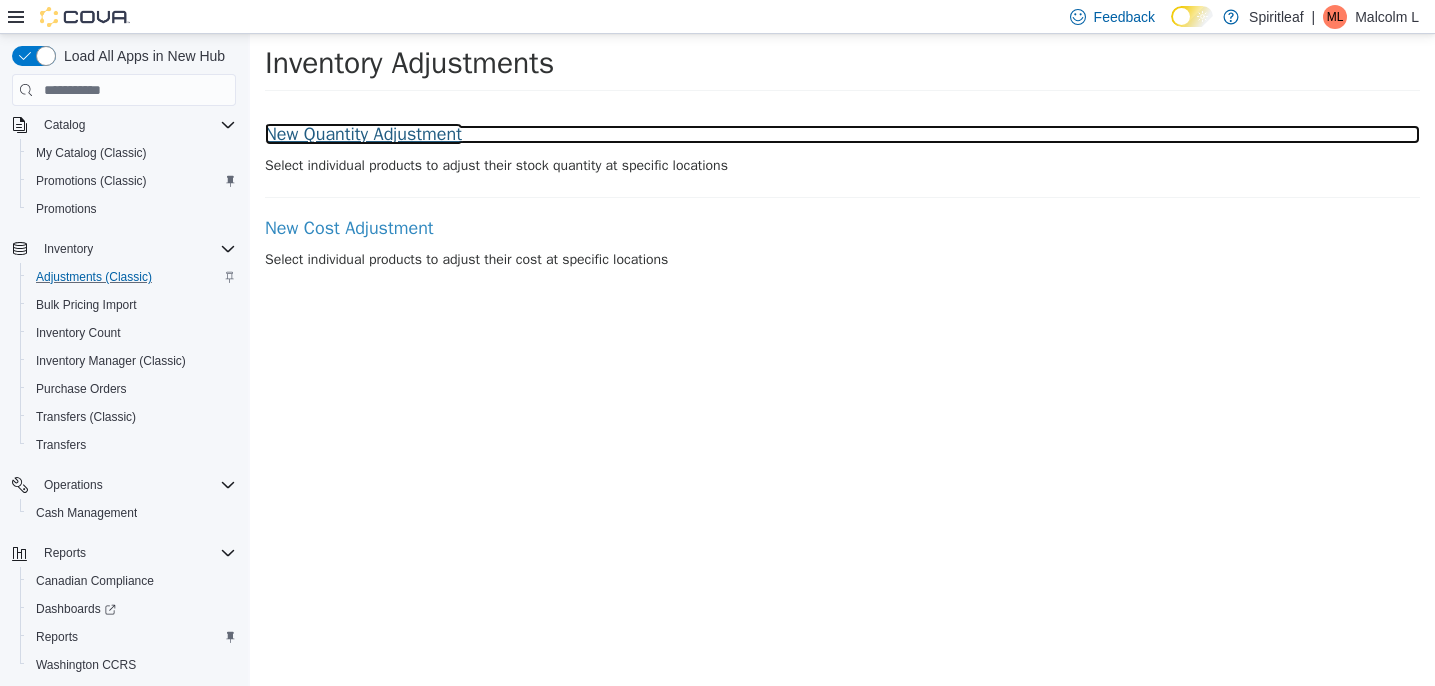 click on "New Quantity Adjustment" at bounding box center [842, 135] 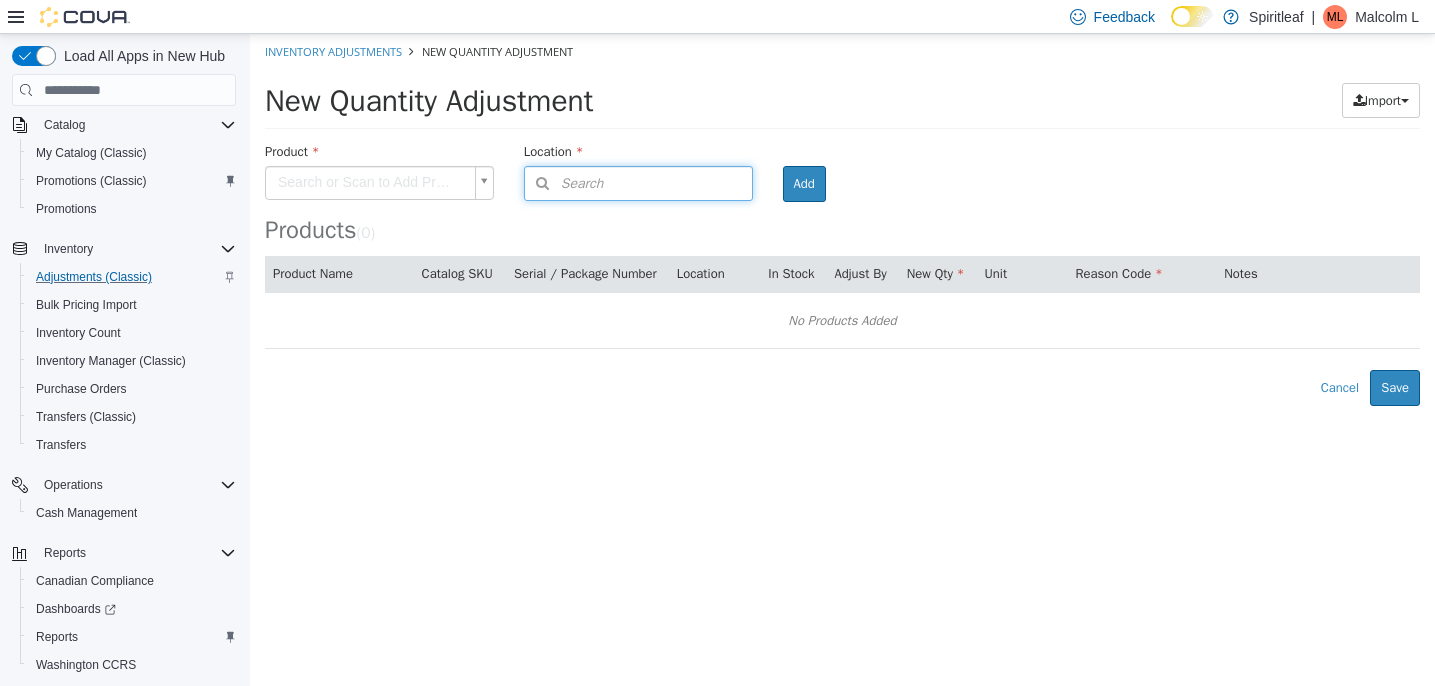 click on "Search" at bounding box center (638, 183) 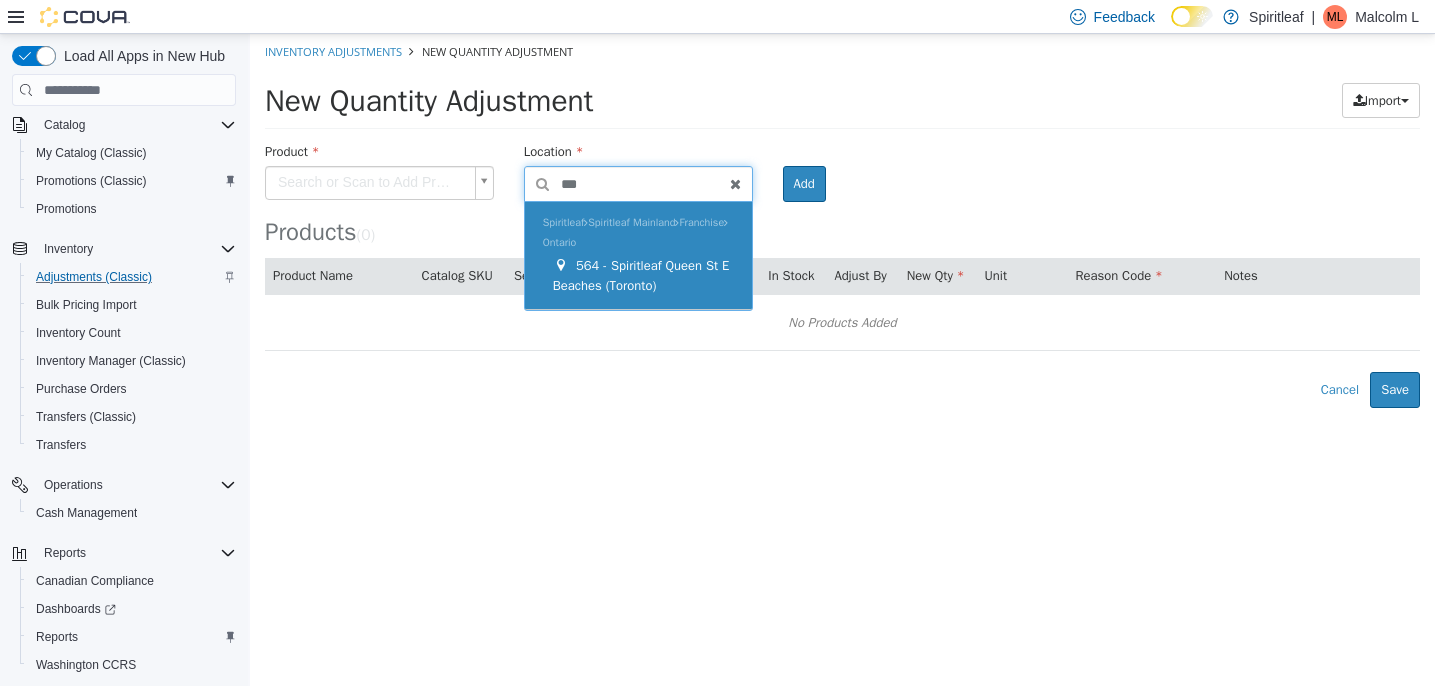 type on "***" 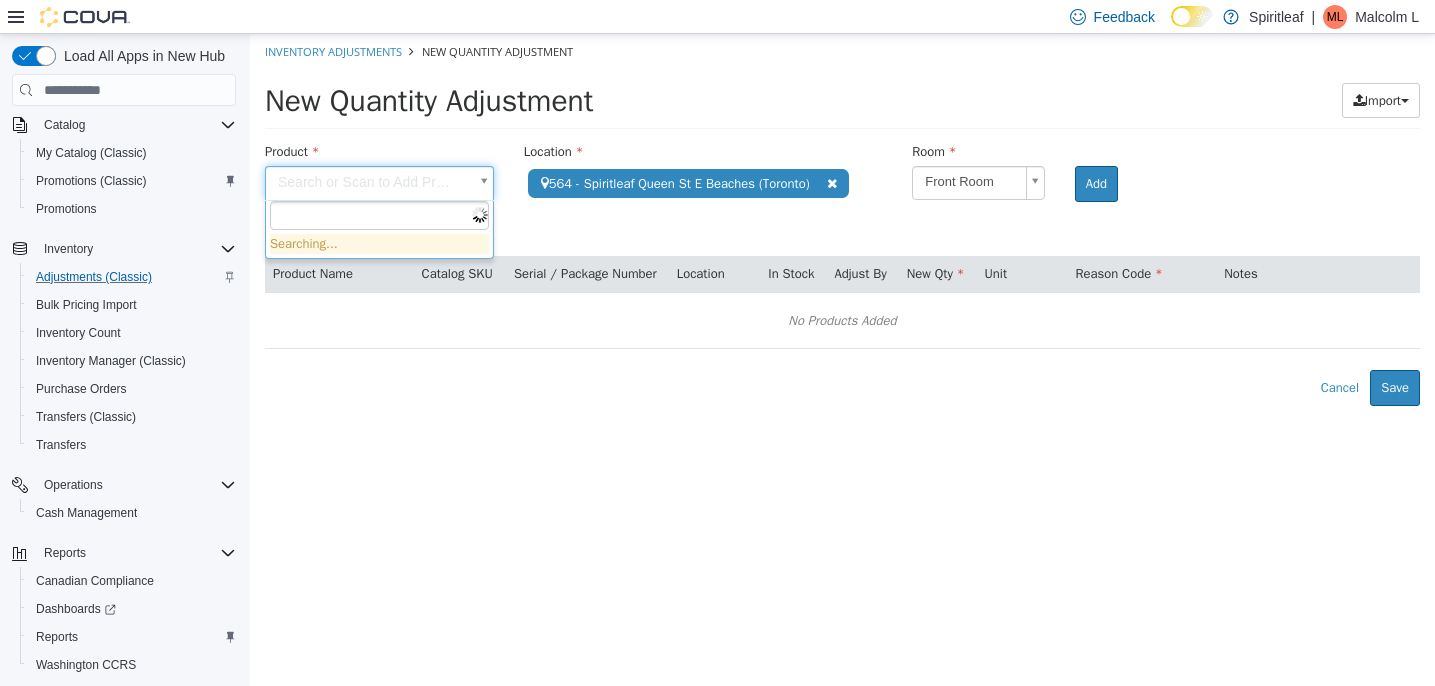 click on "**********" at bounding box center [842, 220] 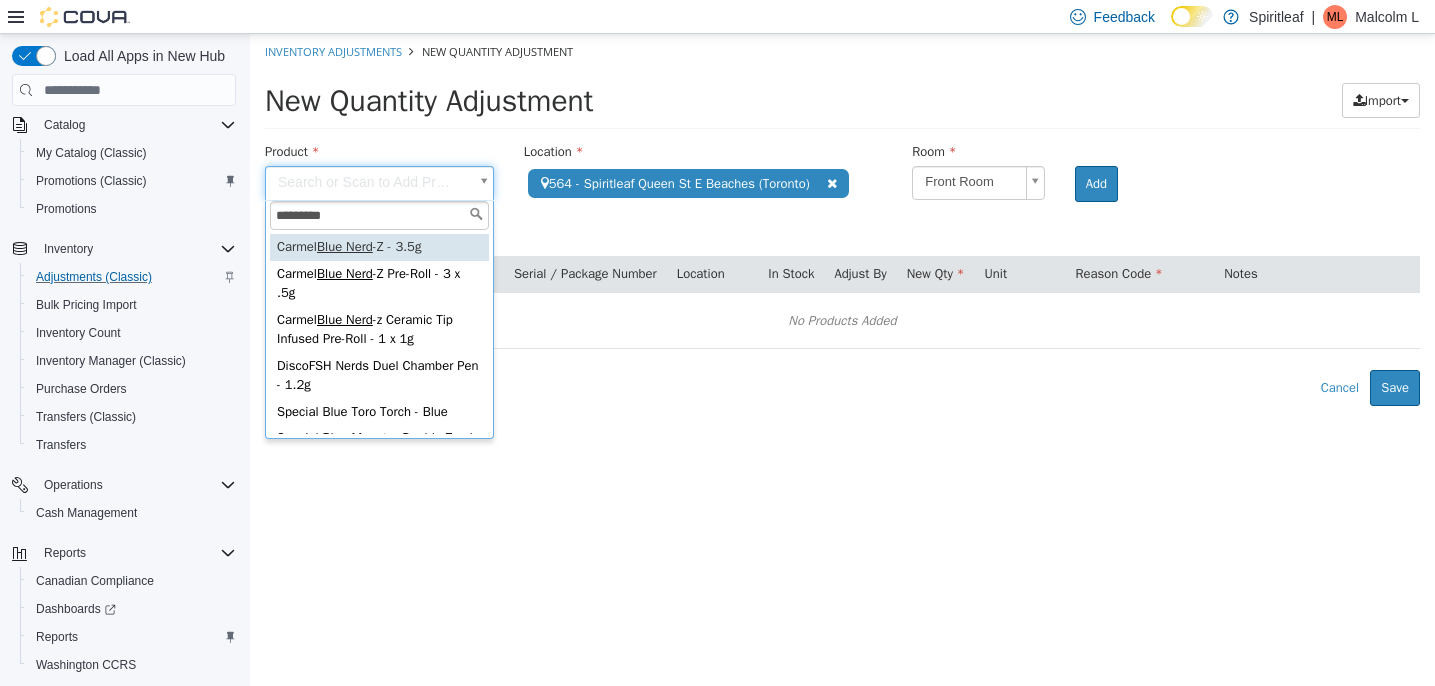 type on "*********" 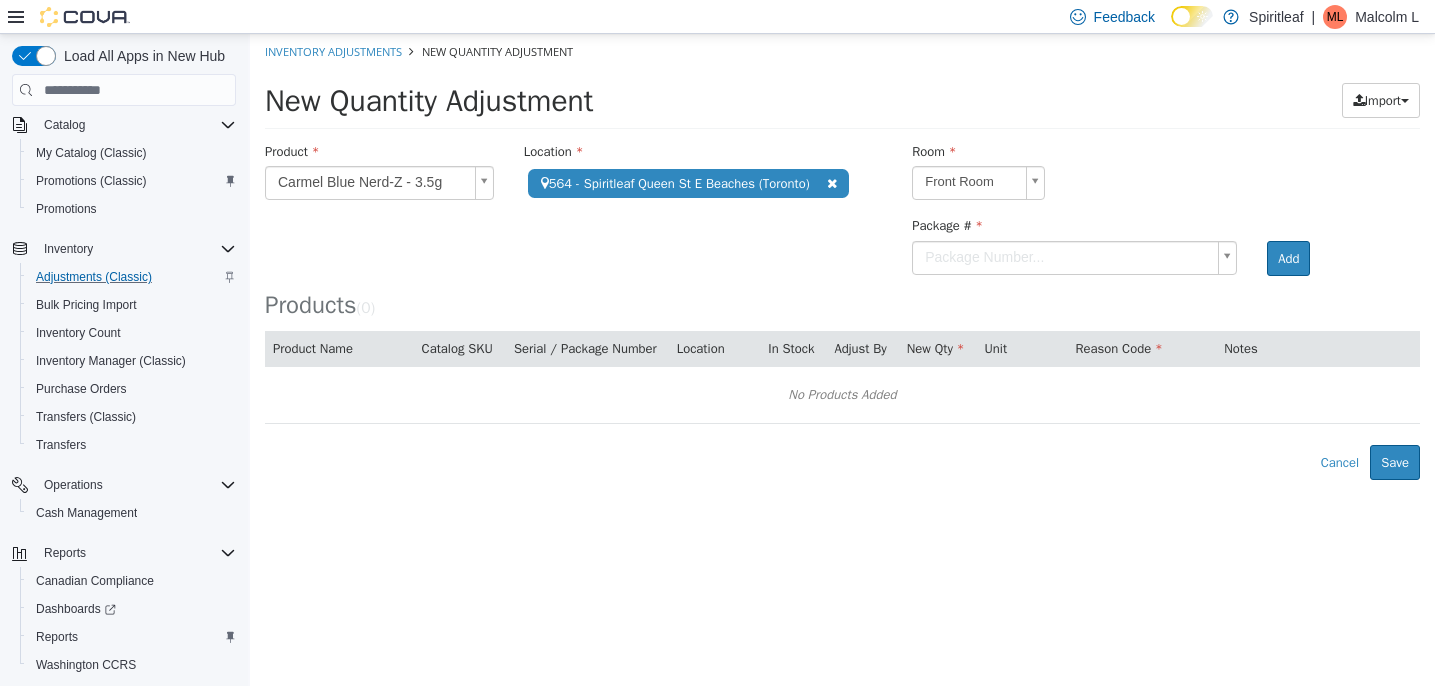 click on "**********" at bounding box center (842, 257) 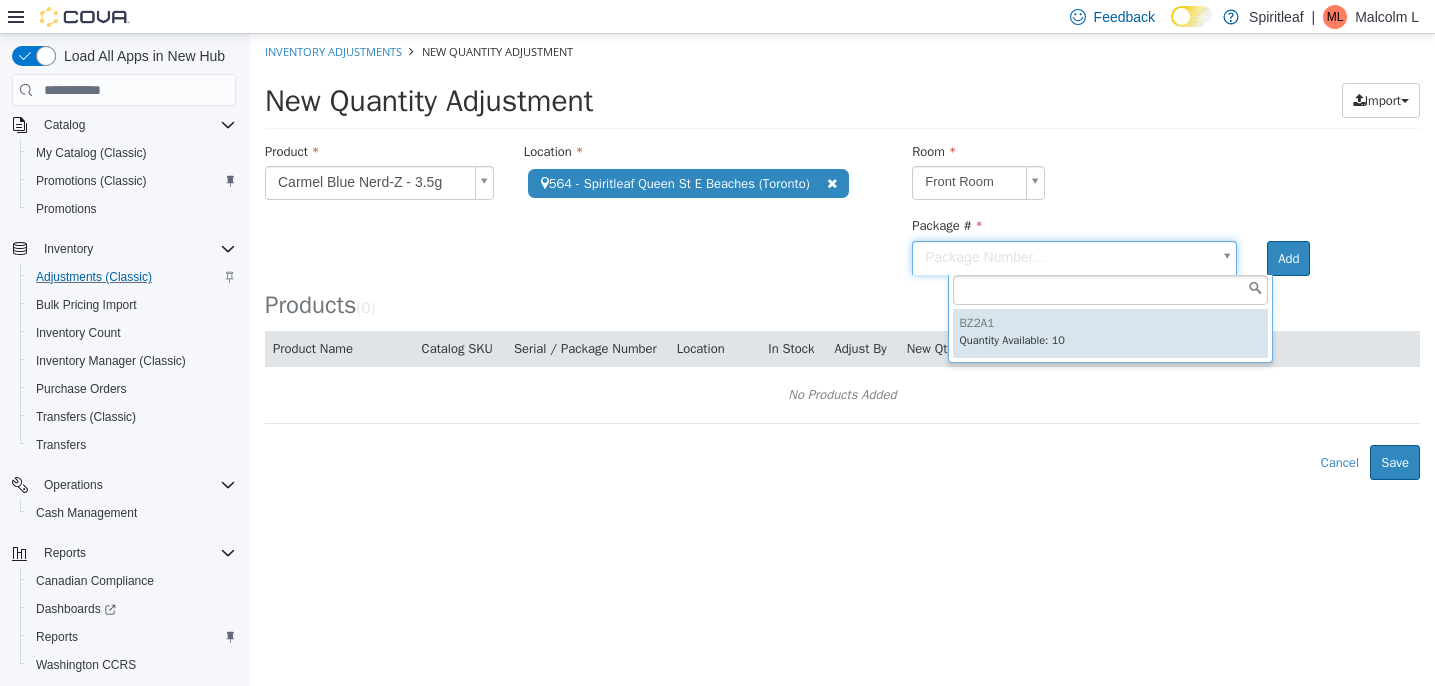 type on "*****" 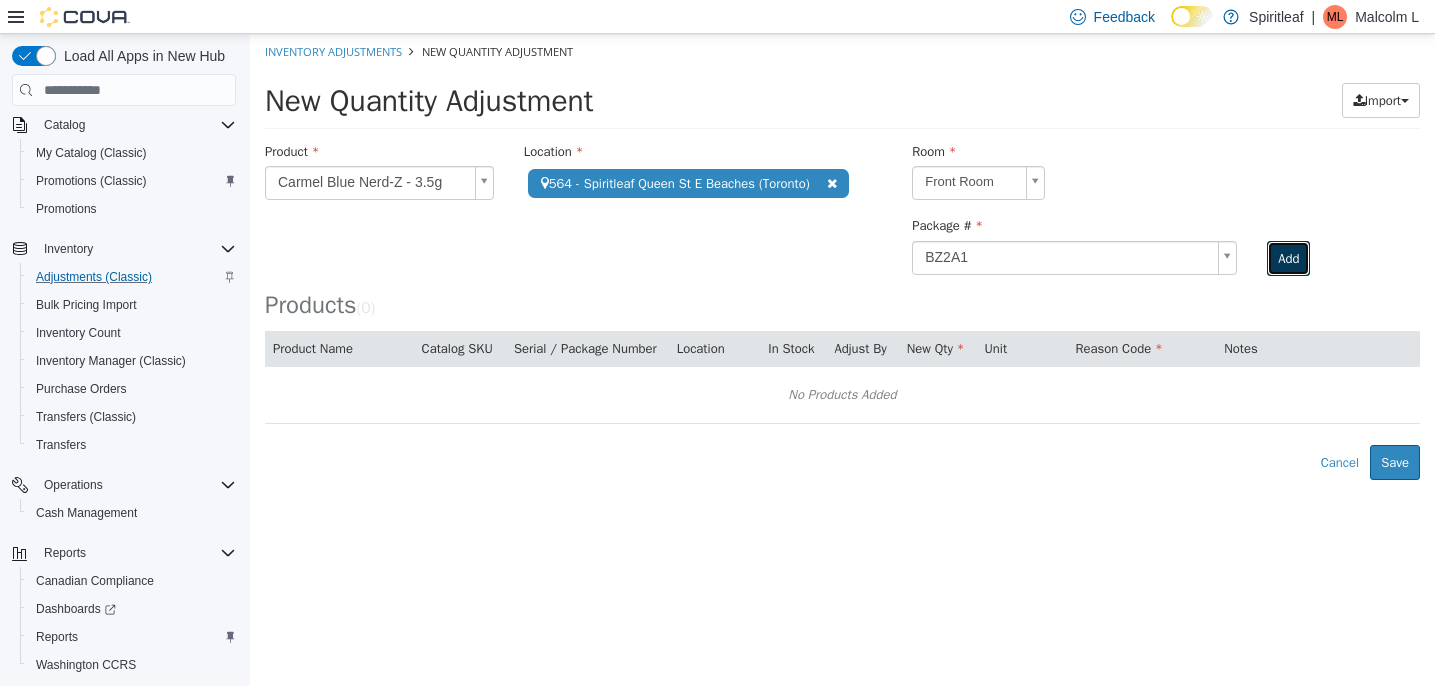 click on "Add" at bounding box center (1288, 259) 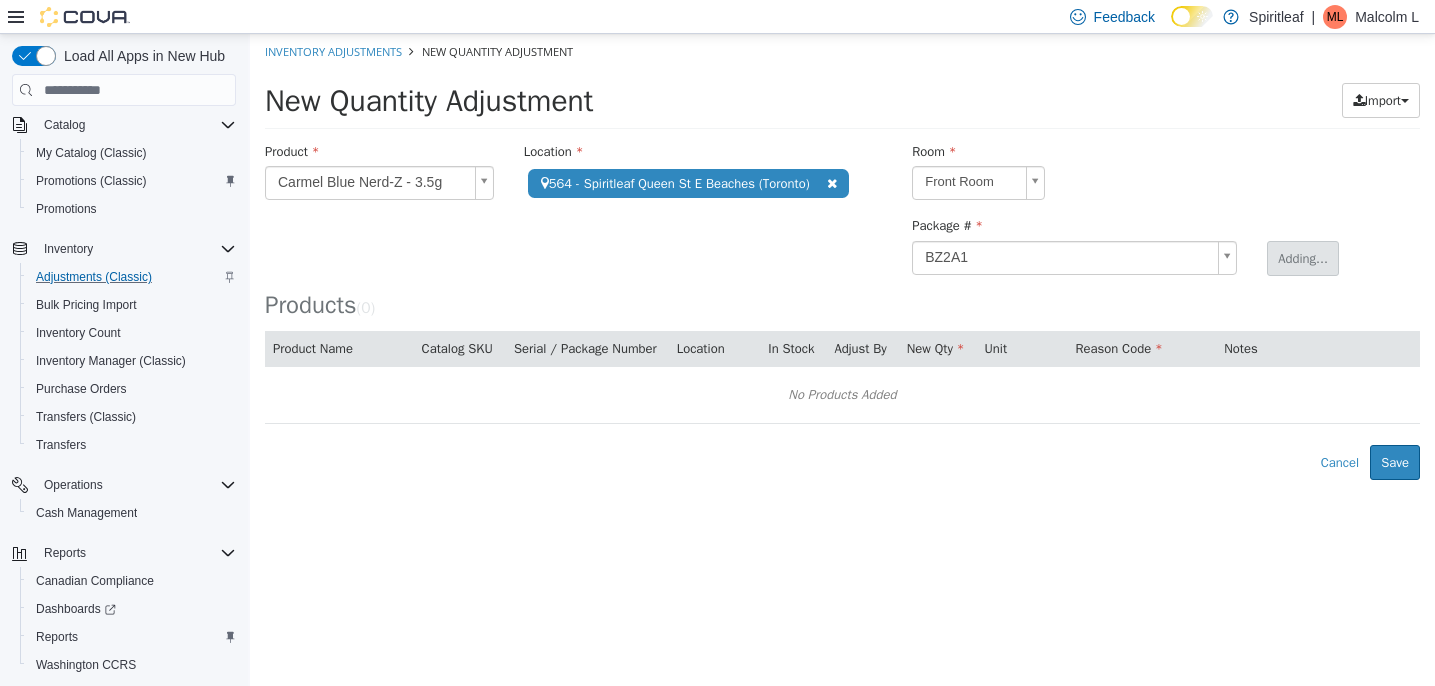 type 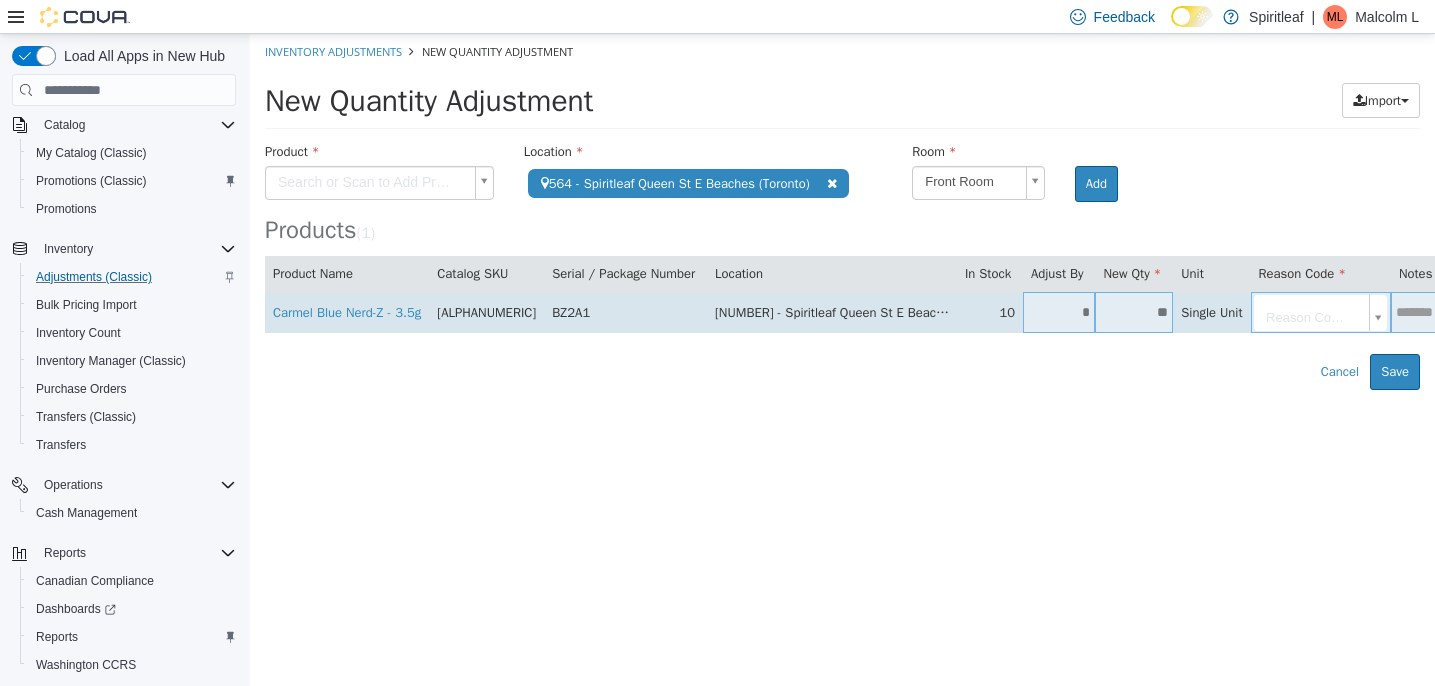 click on "*" at bounding box center (1059, 312) 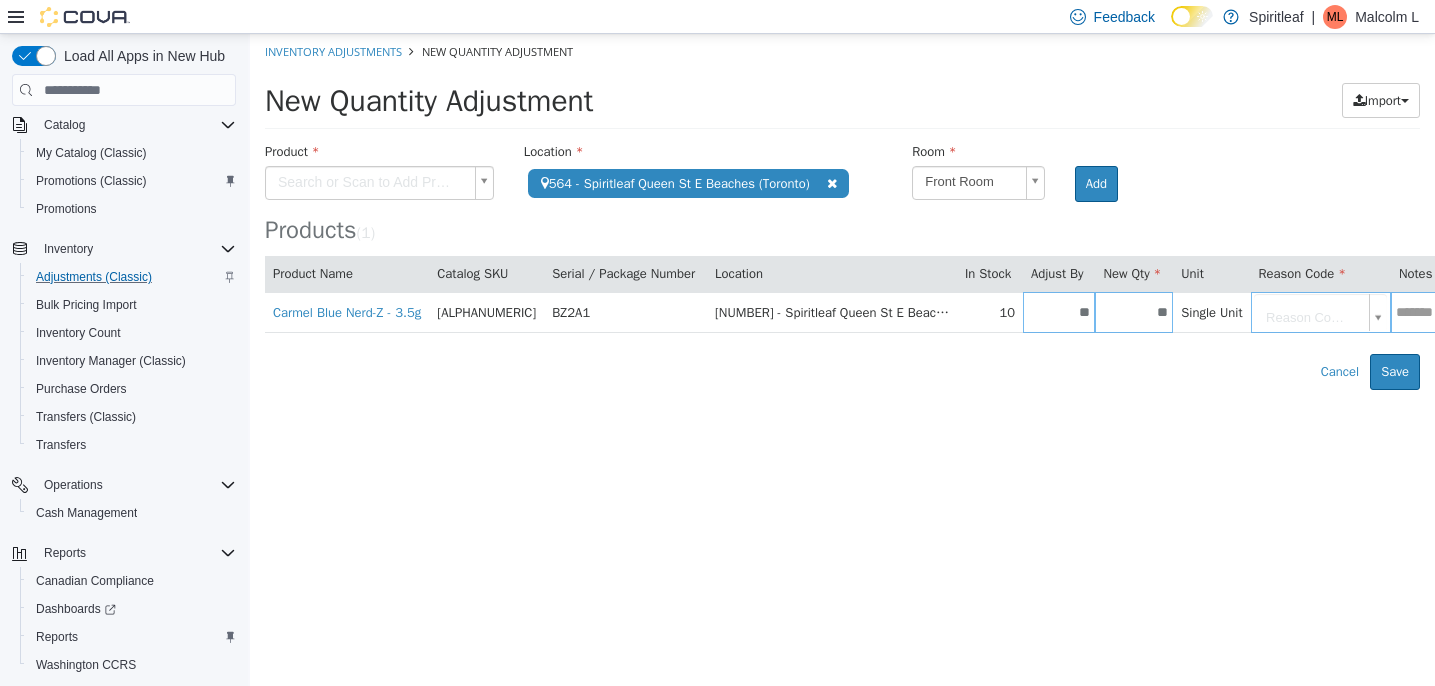 type on "**" 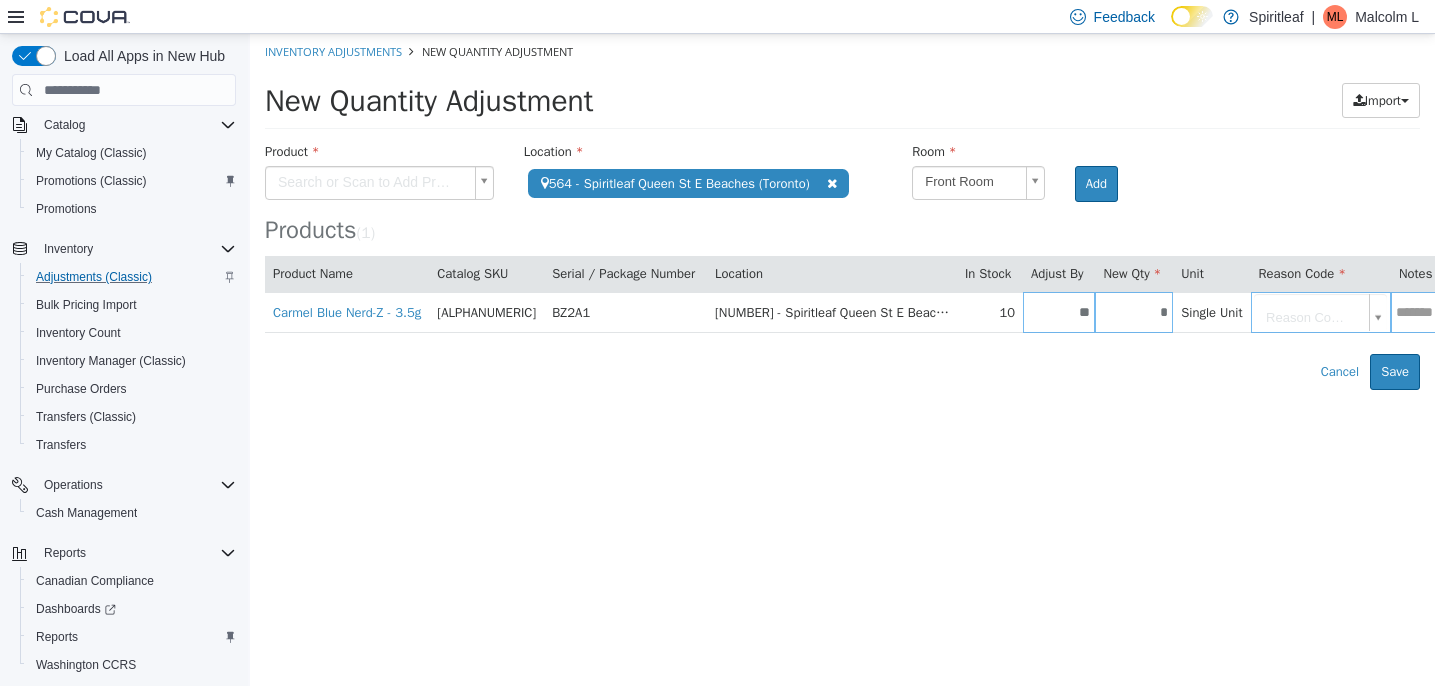 click on "**********" at bounding box center (842, 212) 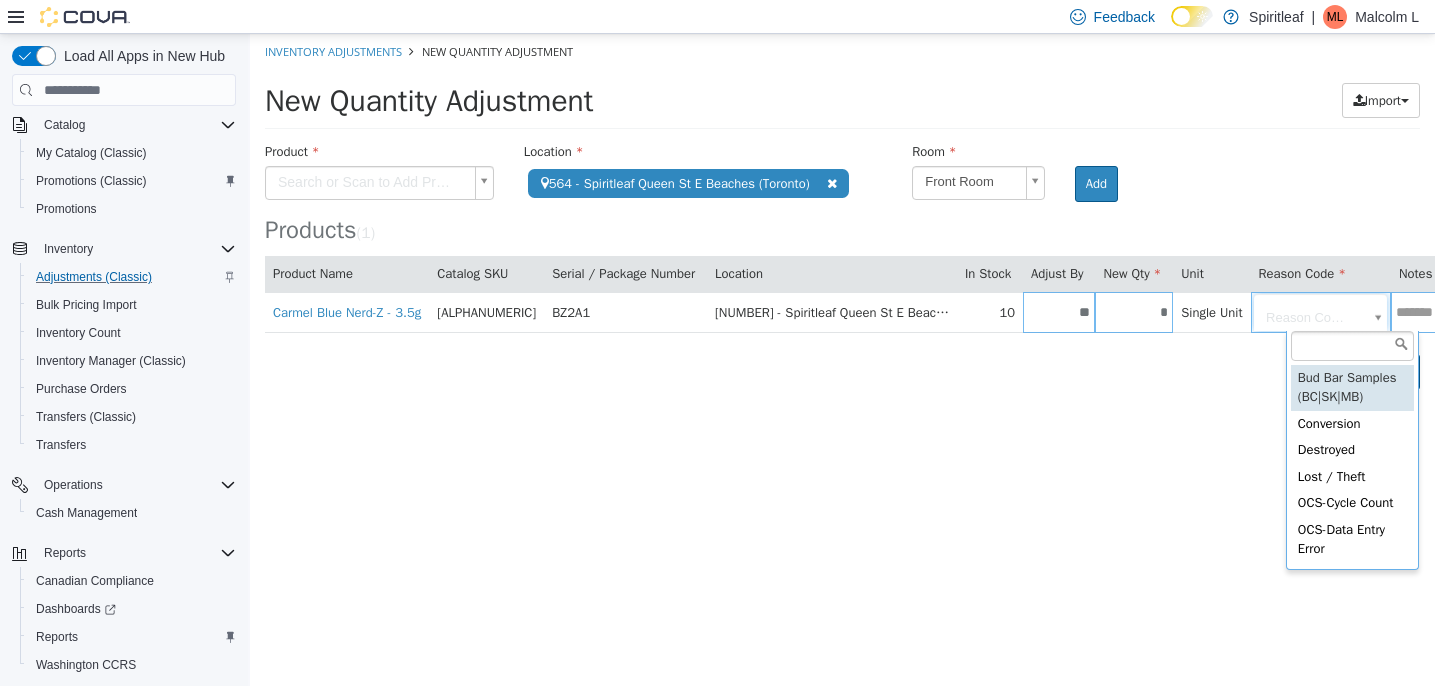 click on "**********" at bounding box center (842, 212) 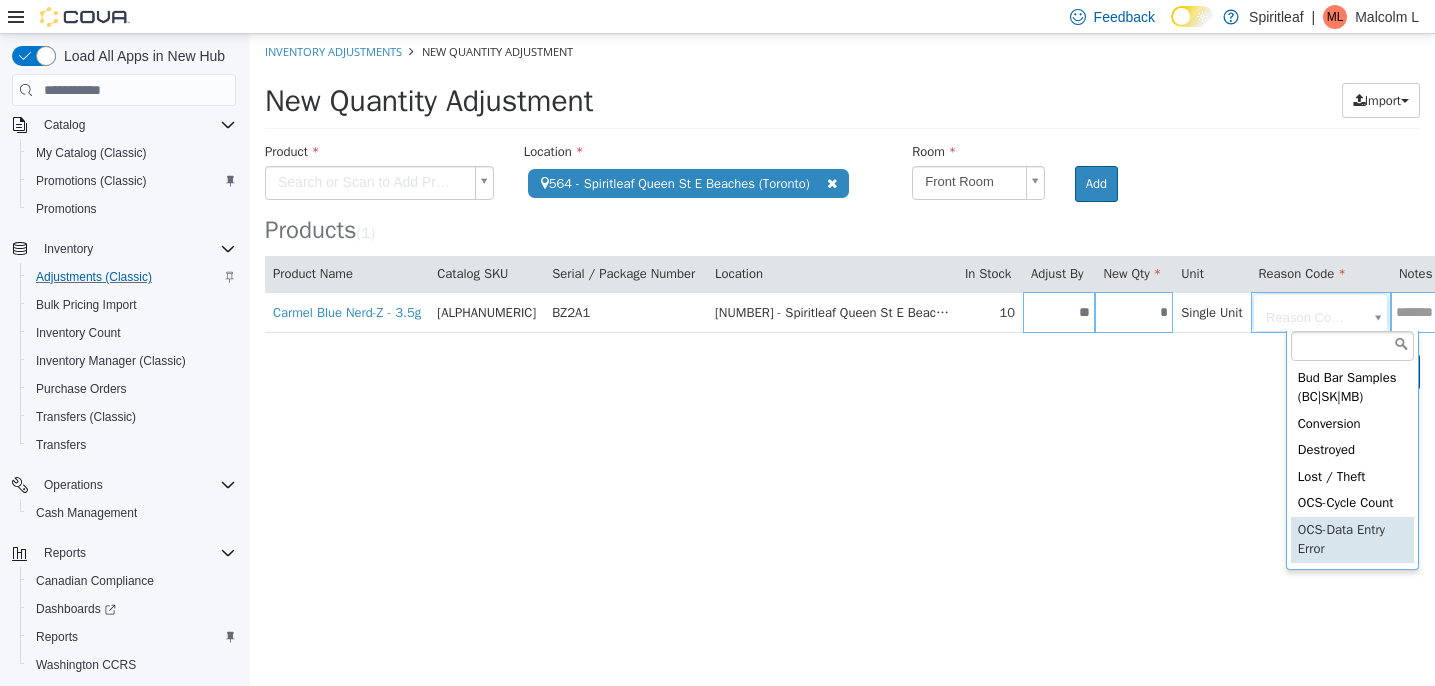 scroll, scrollTop: 663, scrollLeft: 0, axis: vertical 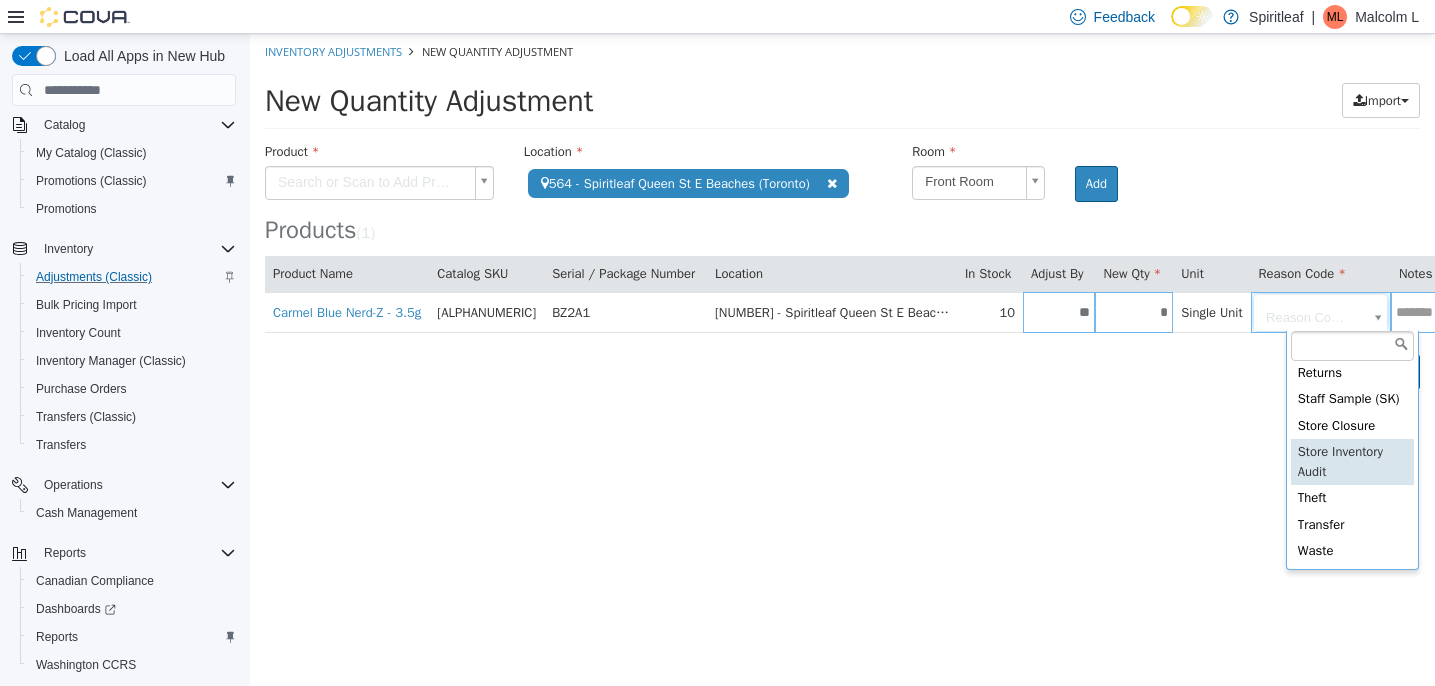 type on "**********" 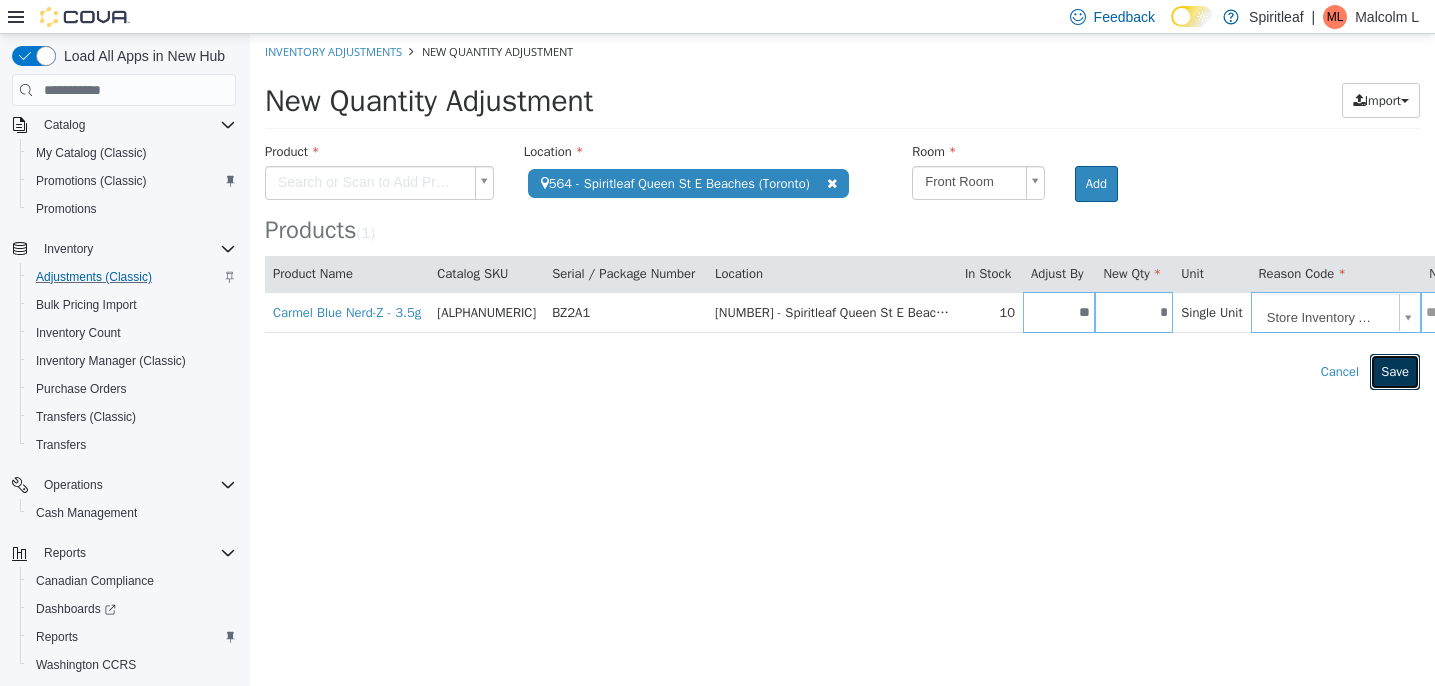 click on "Save" at bounding box center [1395, 372] 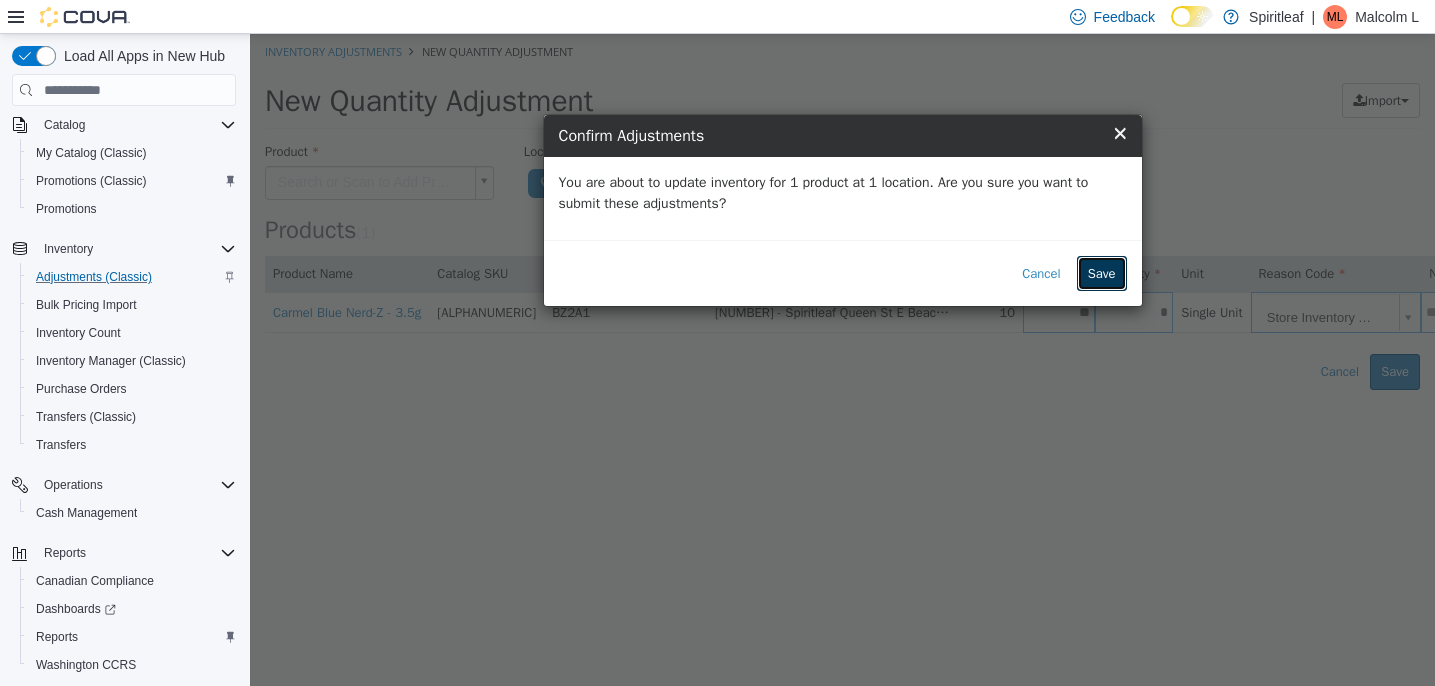 click on "Save" at bounding box center (1102, 274) 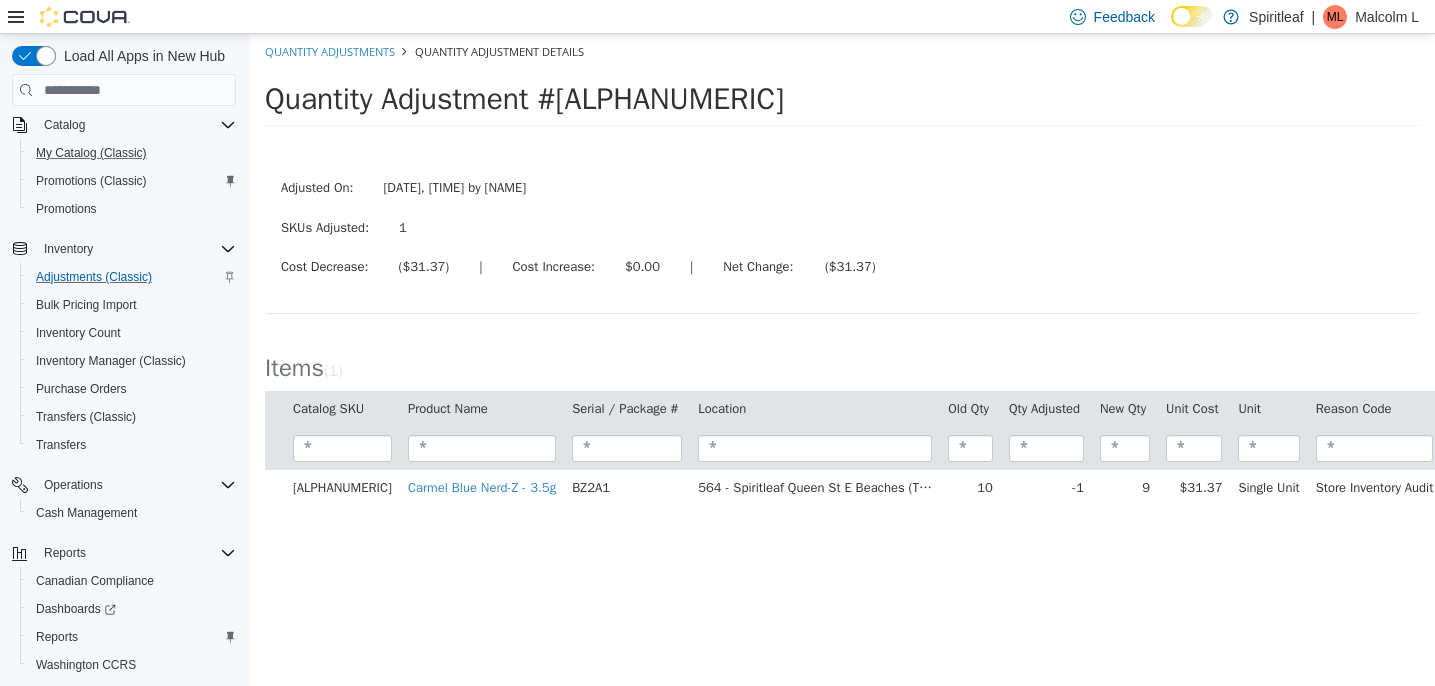 scroll, scrollTop: 0, scrollLeft: 0, axis: both 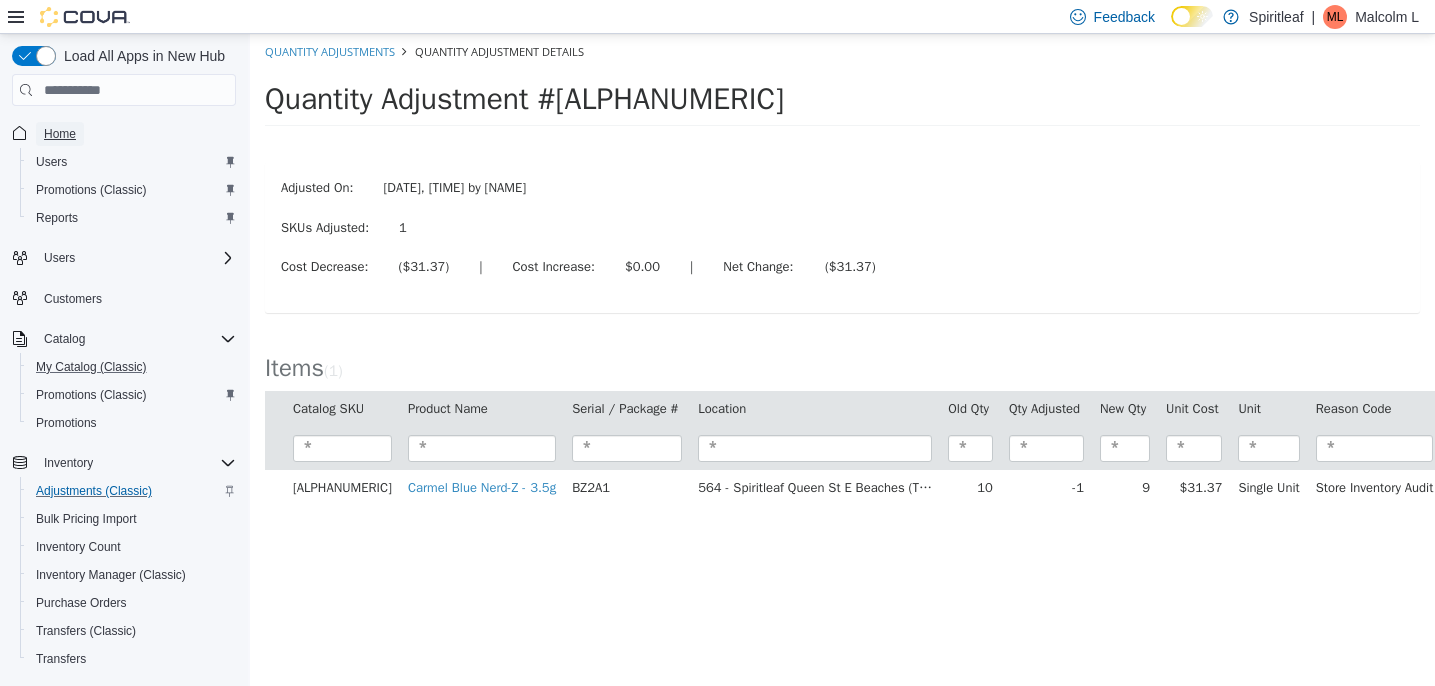click on "Home" at bounding box center (60, 134) 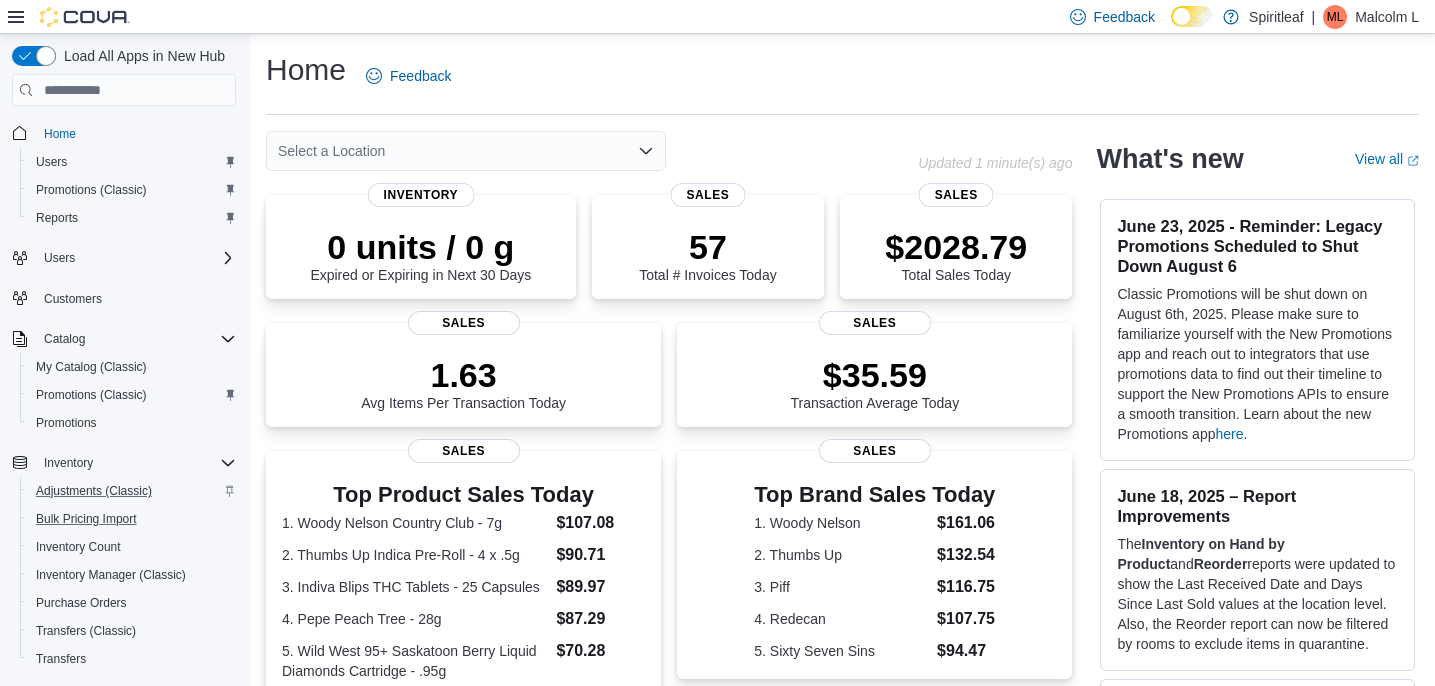 scroll, scrollTop: 265, scrollLeft: 0, axis: vertical 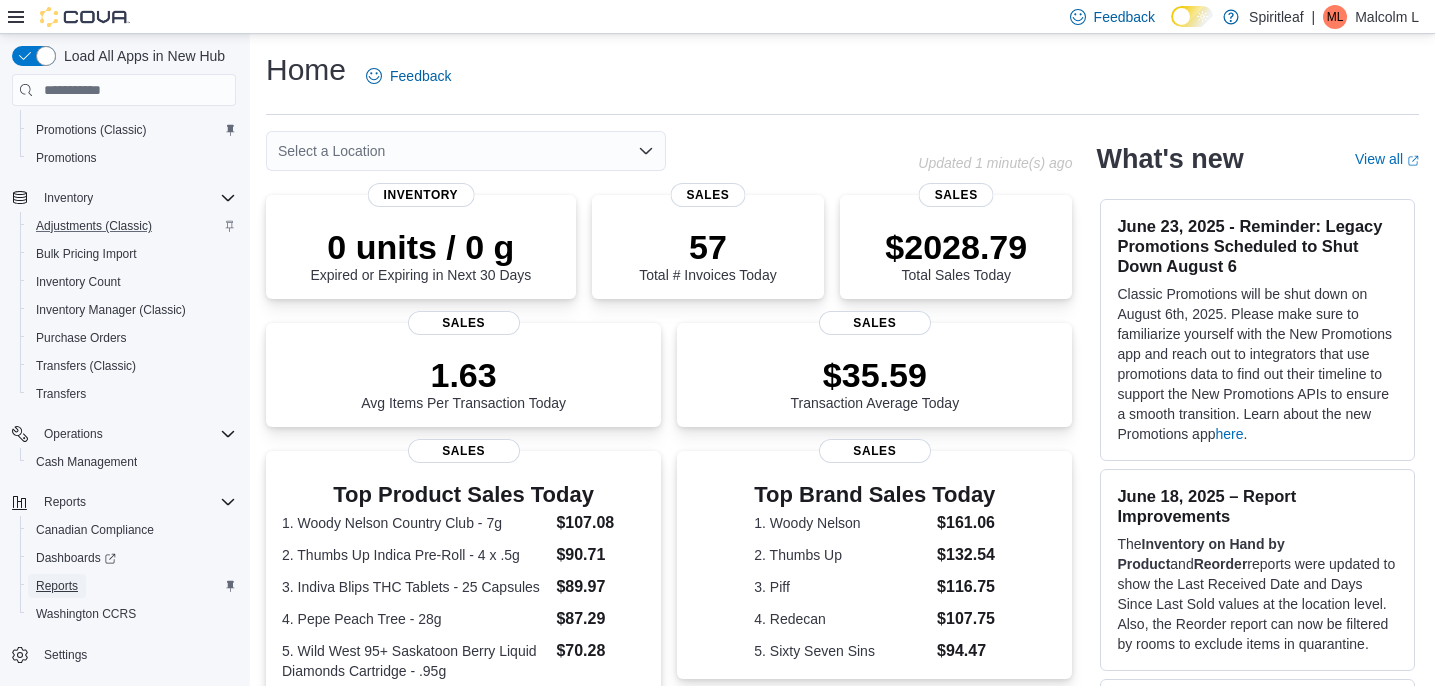 click on "Reports" at bounding box center [57, 586] 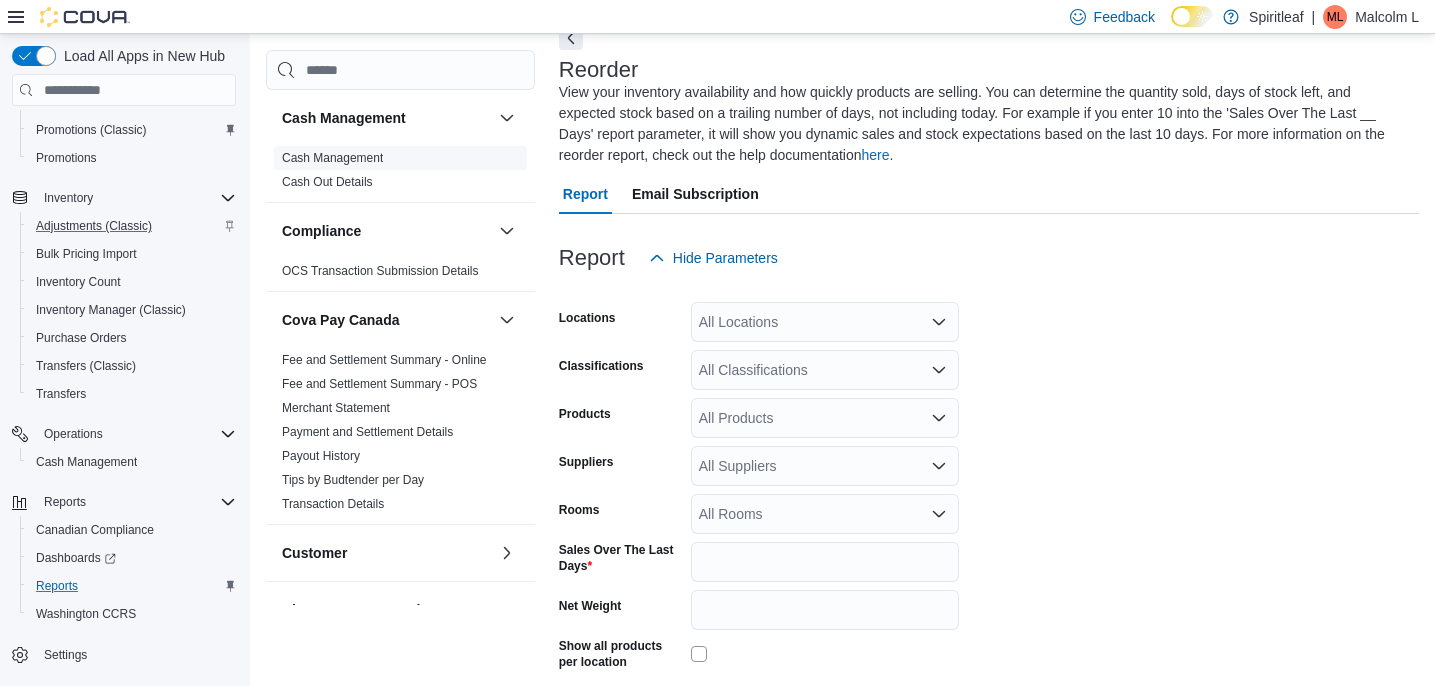scroll, scrollTop: 109, scrollLeft: 0, axis: vertical 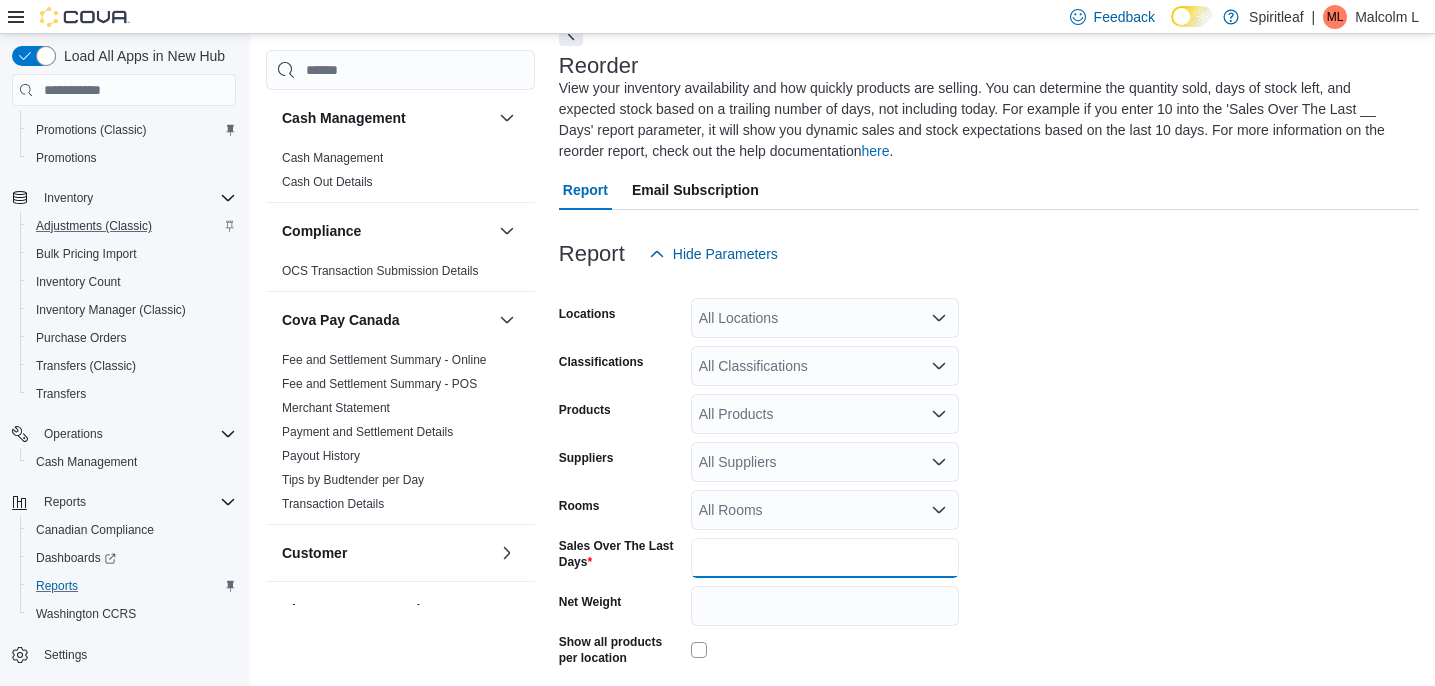 click on "*" at bounding box center (825, 558) 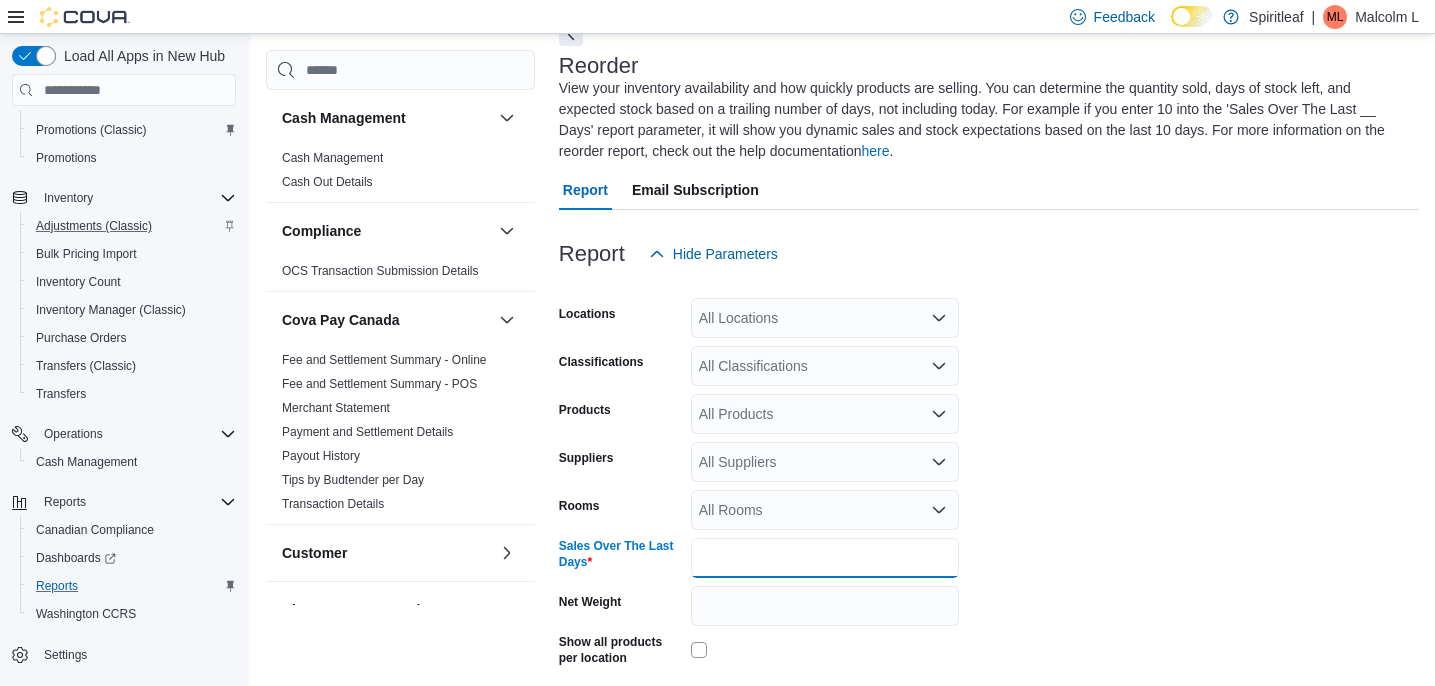 scroll, scrollTop: 231, scrollLeft: 0, axis: vertical 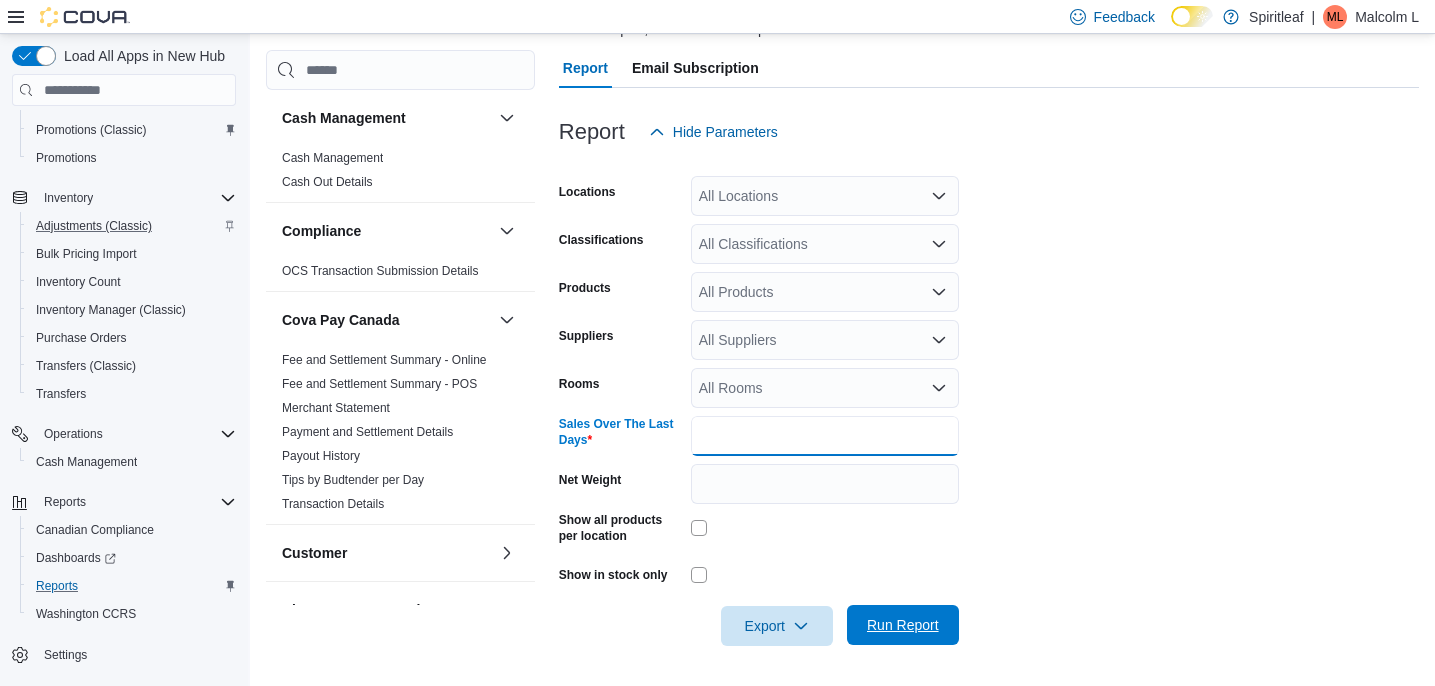 type on "**" 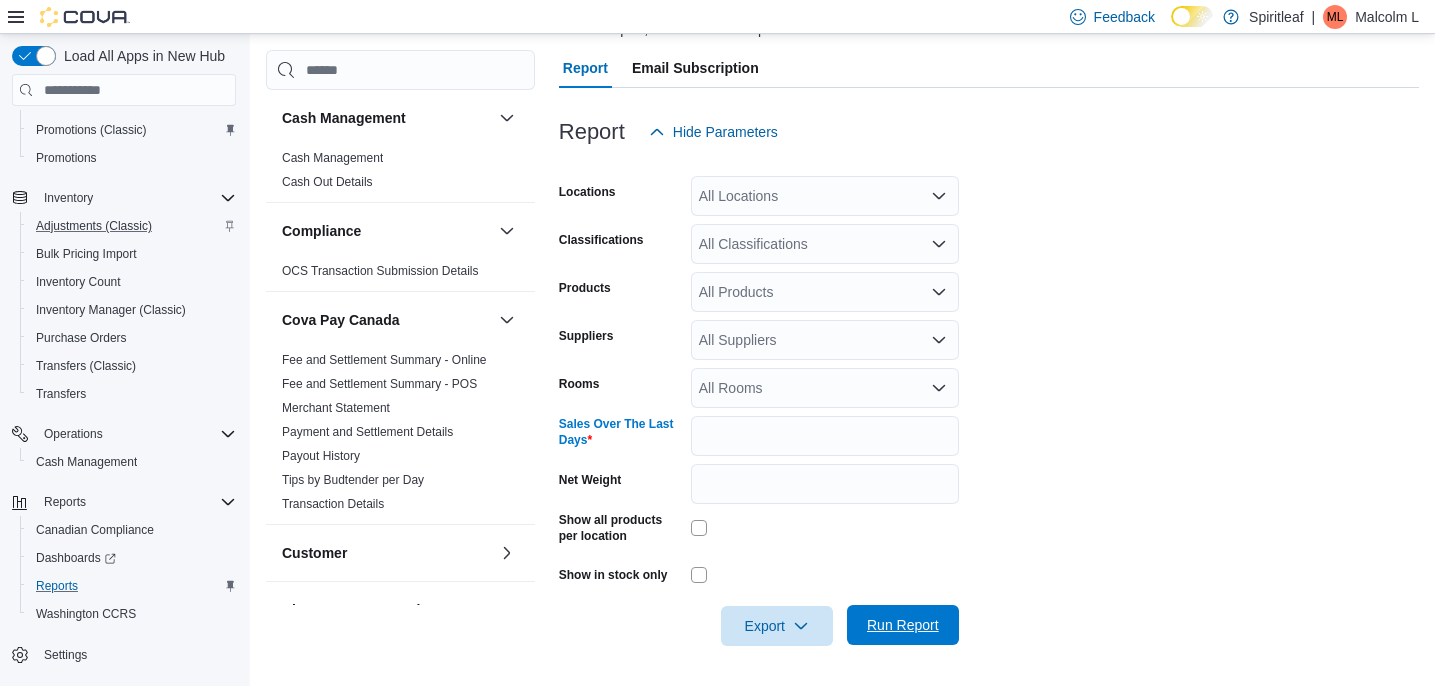 click on "Run Report" at bounding box center [903, 625] 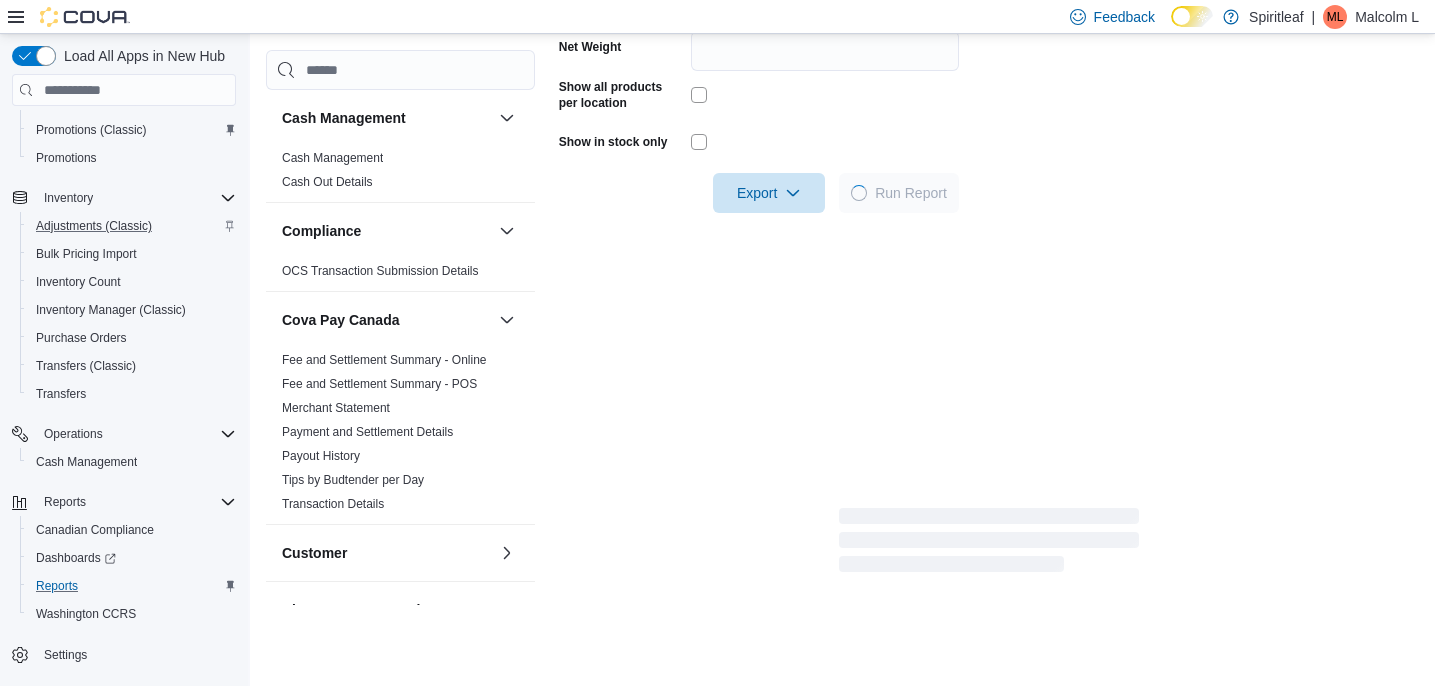 scroll, scrollTop: 667, scrollLeft: 0, axis: vertical 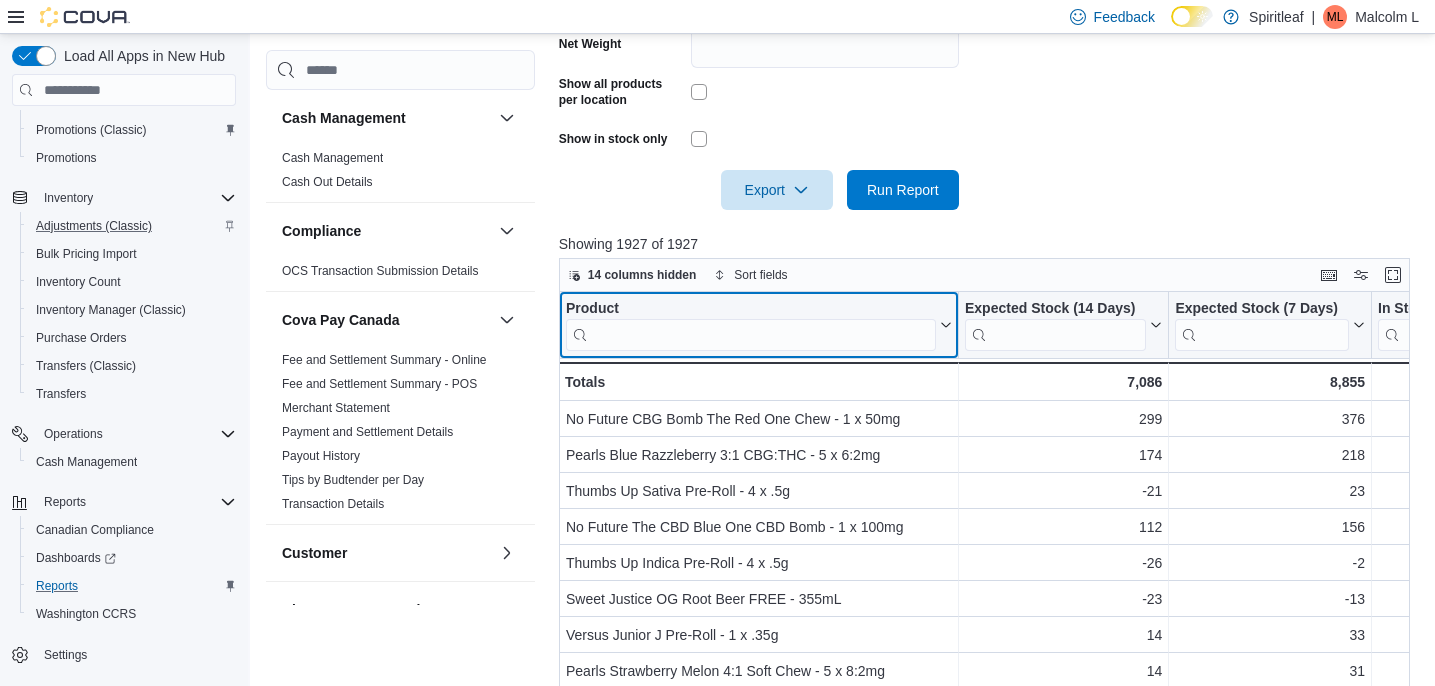 click at bounding box center [751, 335] 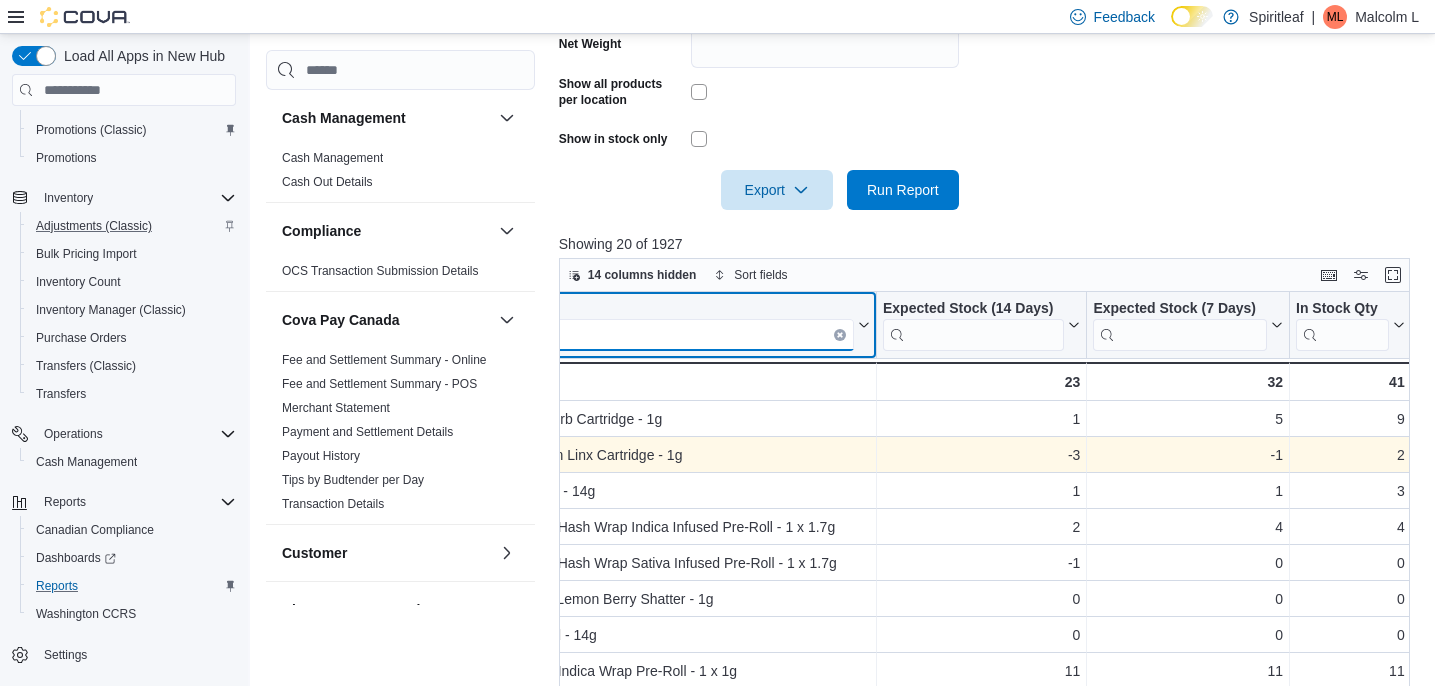 scroll, scrollTop: 0, scrollLeft: 96, axis: horizontal 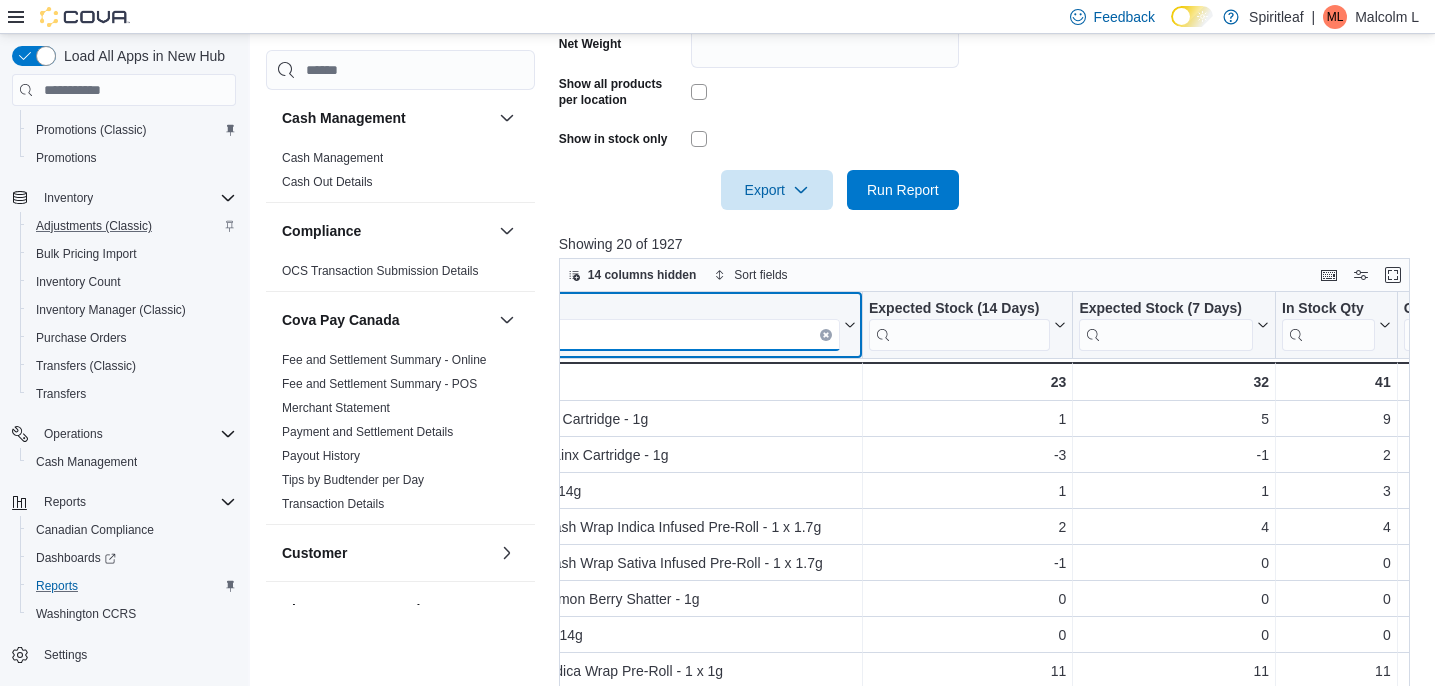 type on "****" 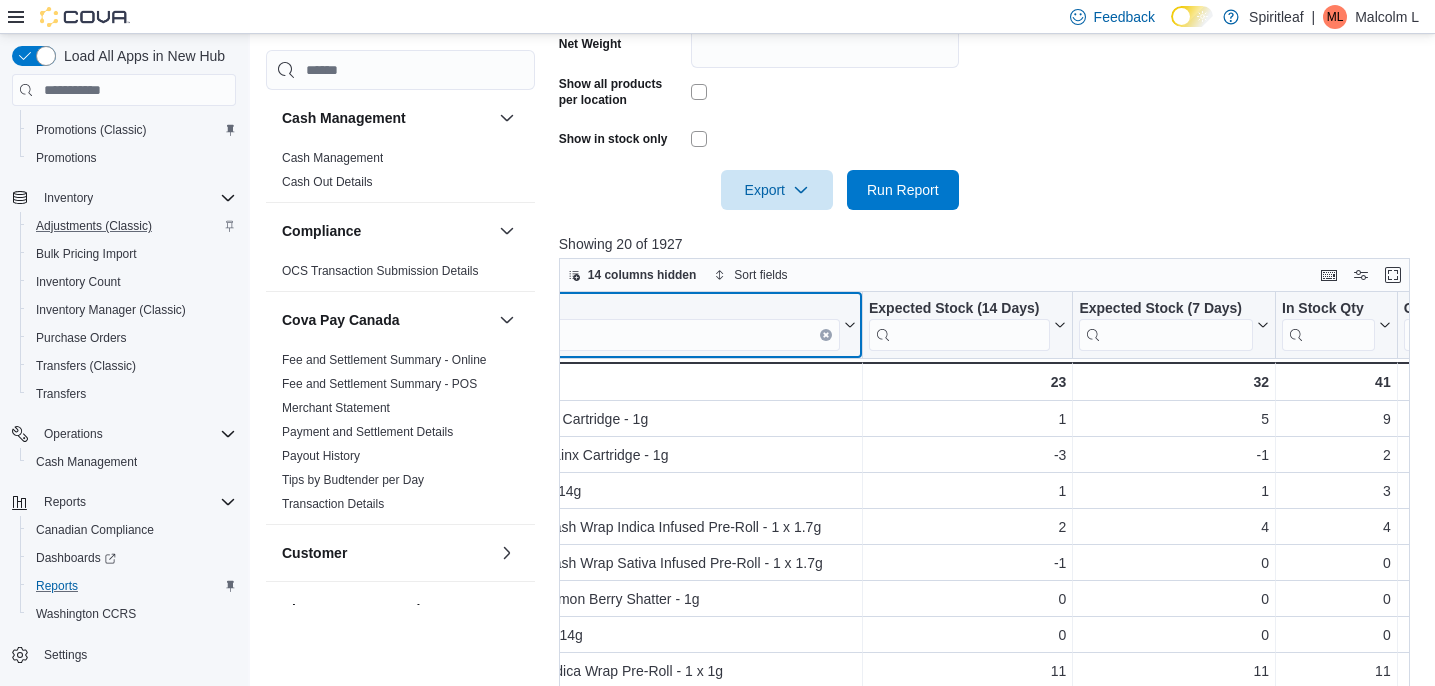 click at bounding box center (826, 335) 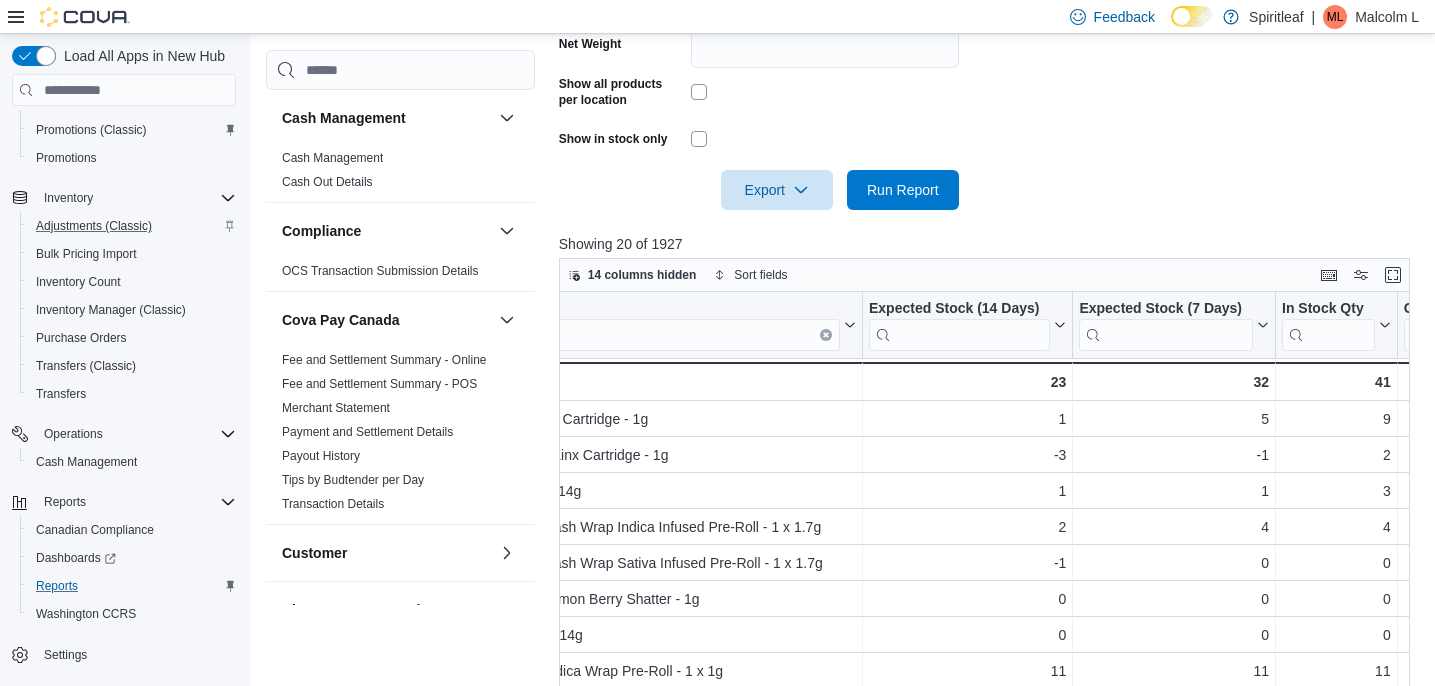 click on "Product Click to view column header actions Expected Stock (14 Days) Click to view column header actions Expected Stock (7 Days) Click to view column header actions In Stock Qty Click to view column header actions On Order Click to view column header actions Transfer In Click to view column header actions Transfer Out Click to view column header actions In Stock Cost Click to view column header actions Avg Unit Cost Click to view column header actions Price Click to view column header actions Margin Click to view column header actions Last Received Date Click to view column header actions Sales (7 Days) Click to view column header actions Sales (14 Days) Click to view column header actions Days of Stock Left (14 Days) Click to view column header actions Days of Stock Left (7 Days) Click to view column header actions Days Since Last Sold Click to view column header actions Nugz G Sherb Cartridge - 1g -  Product, column 1, row 1 [NUMBER] -  Expected Stock (14 Days), column 2, row 1 [NUMBER] -  [NUMBER] -  [NUMBER] -  [NUMBER] -  -  -[NUMBER] -  -[NUMBER] -  [NUMBER]" at bounding box center (985, 549) 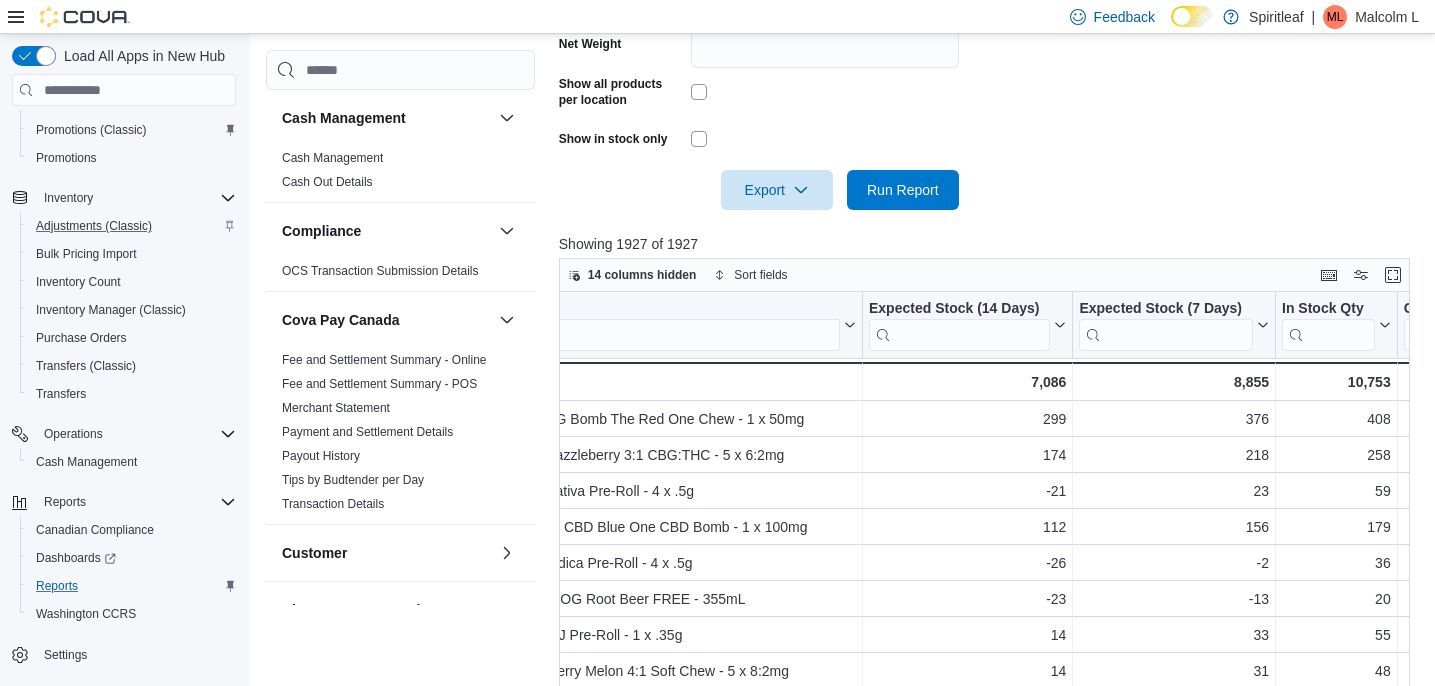 scroll, scrollTop: 0, scrollLeft: 0, axis: both 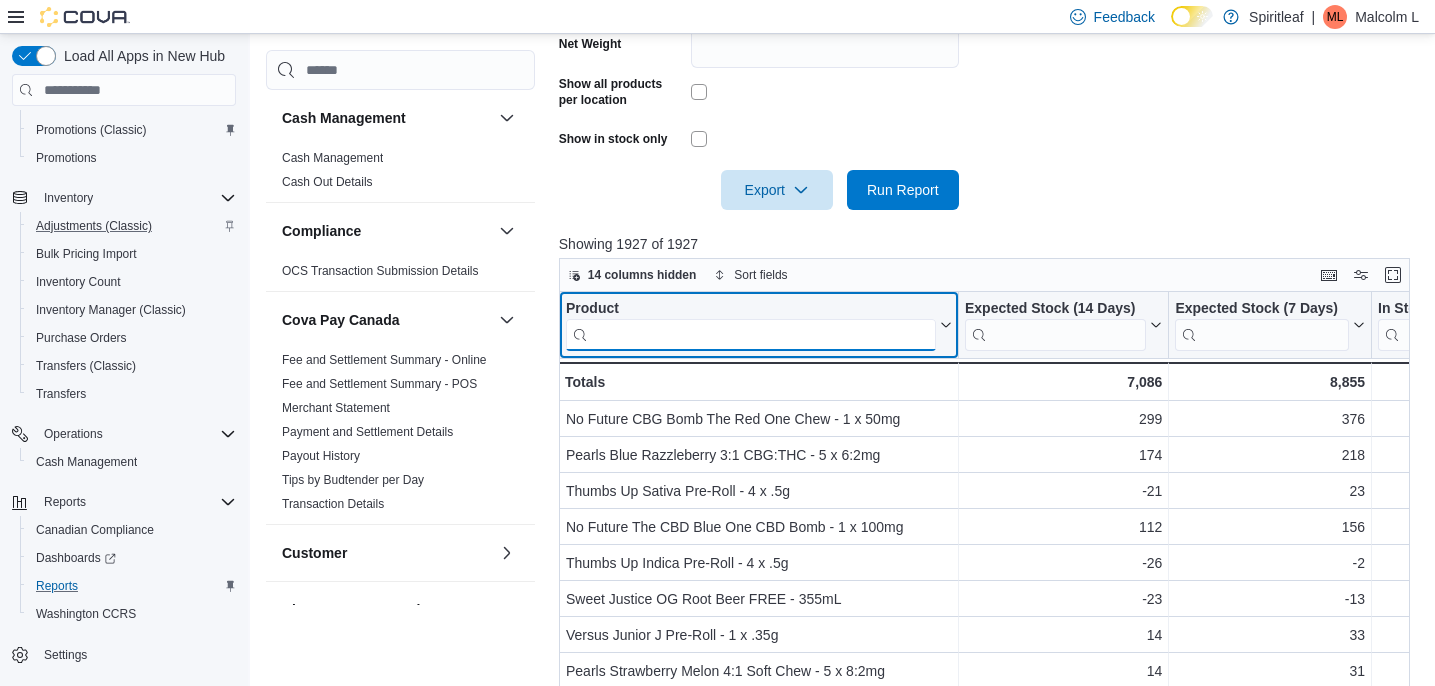 click at bounding box center (751, 335) 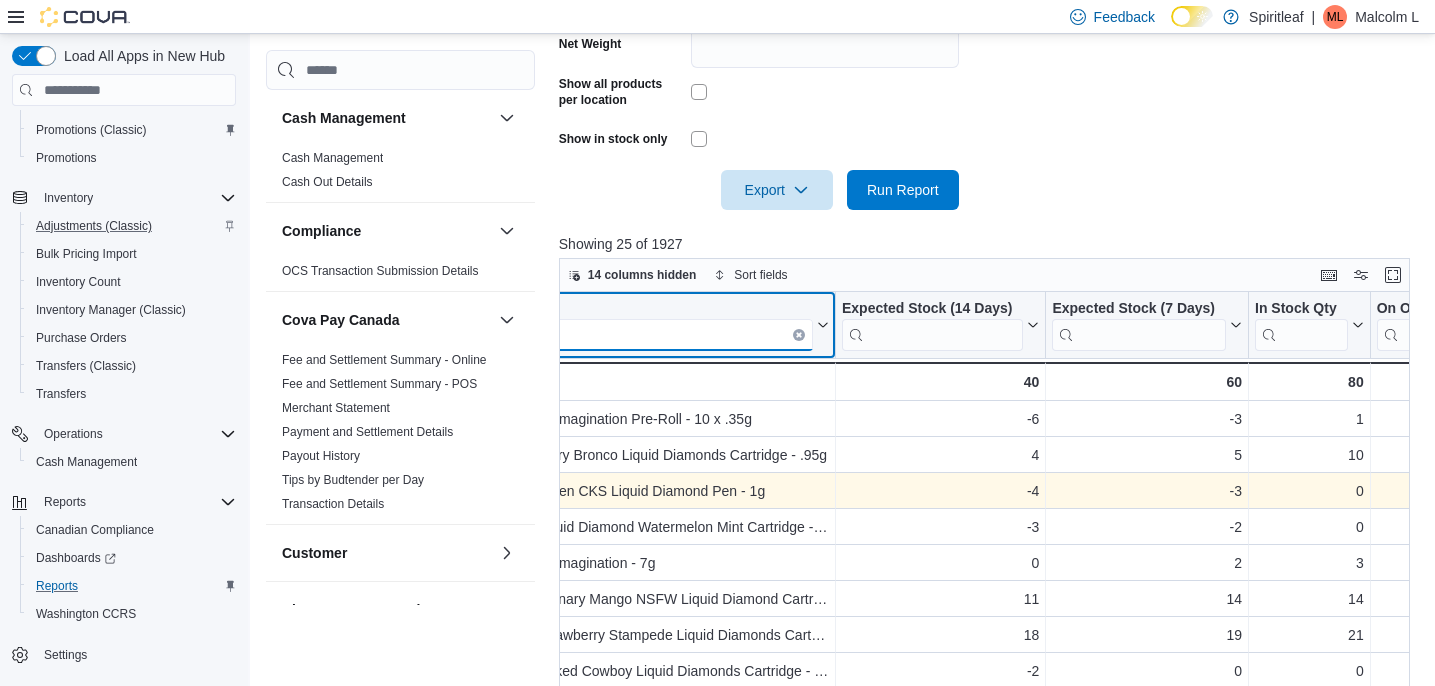 scroll, scrollTop: 0, scrollLeft: 124, axis: horizontal 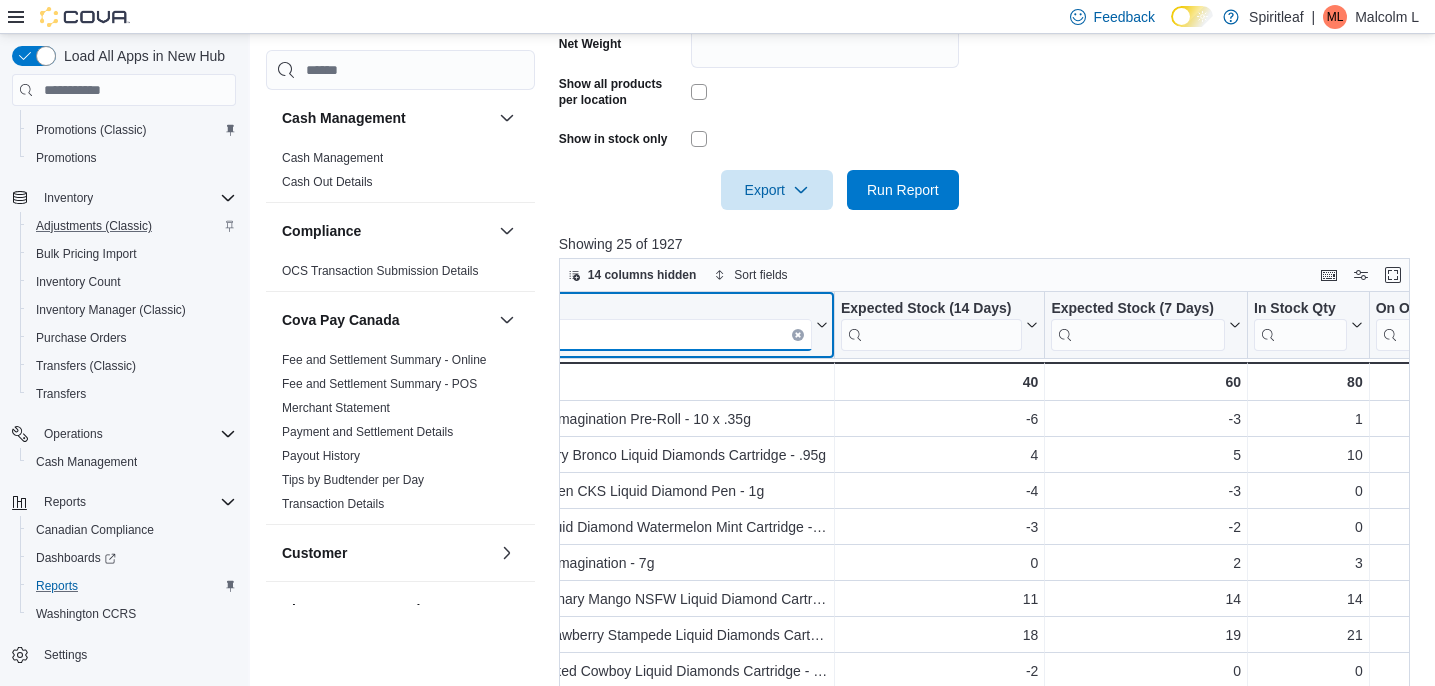 type on "******" 